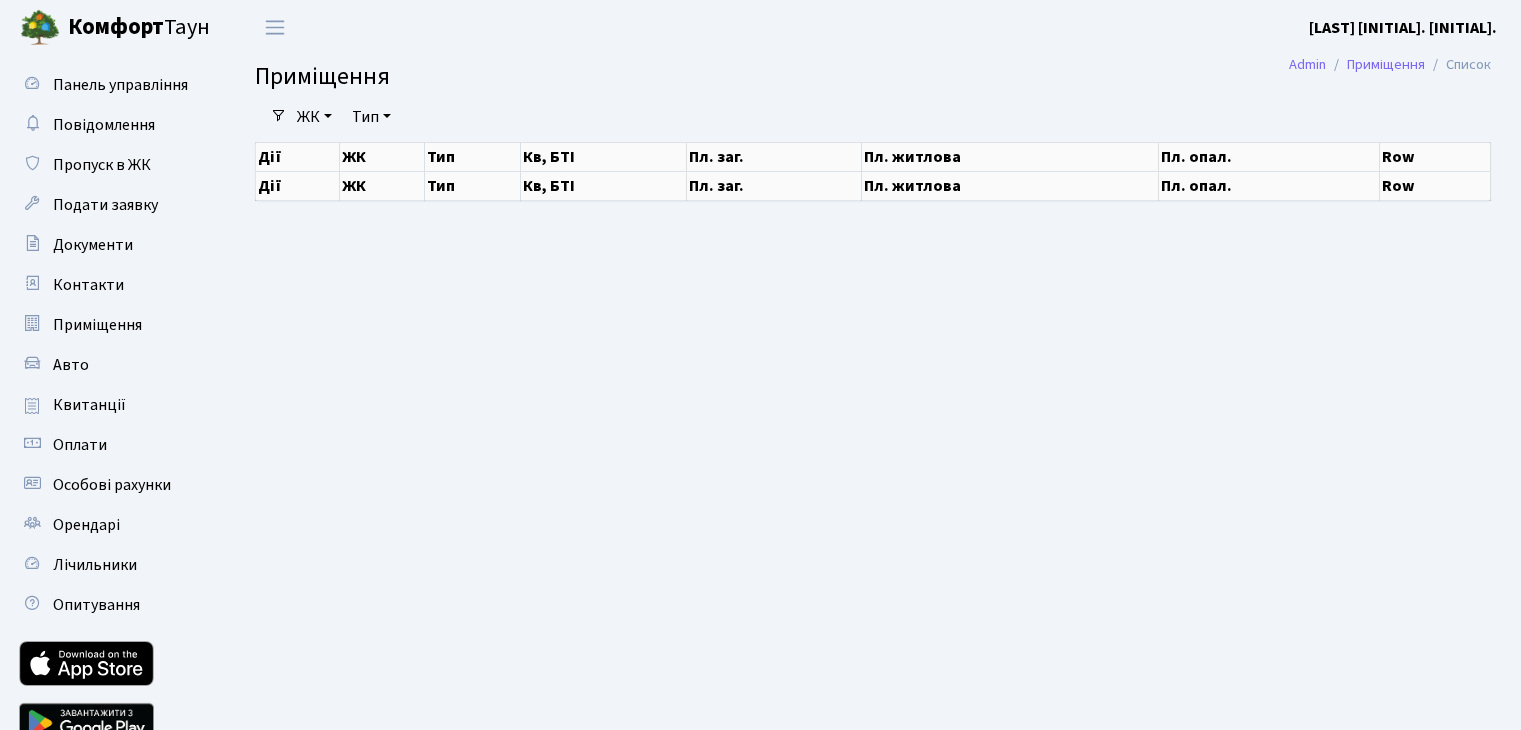 scroll, scrollTop: 0, scrollLeft: 0, axis: both 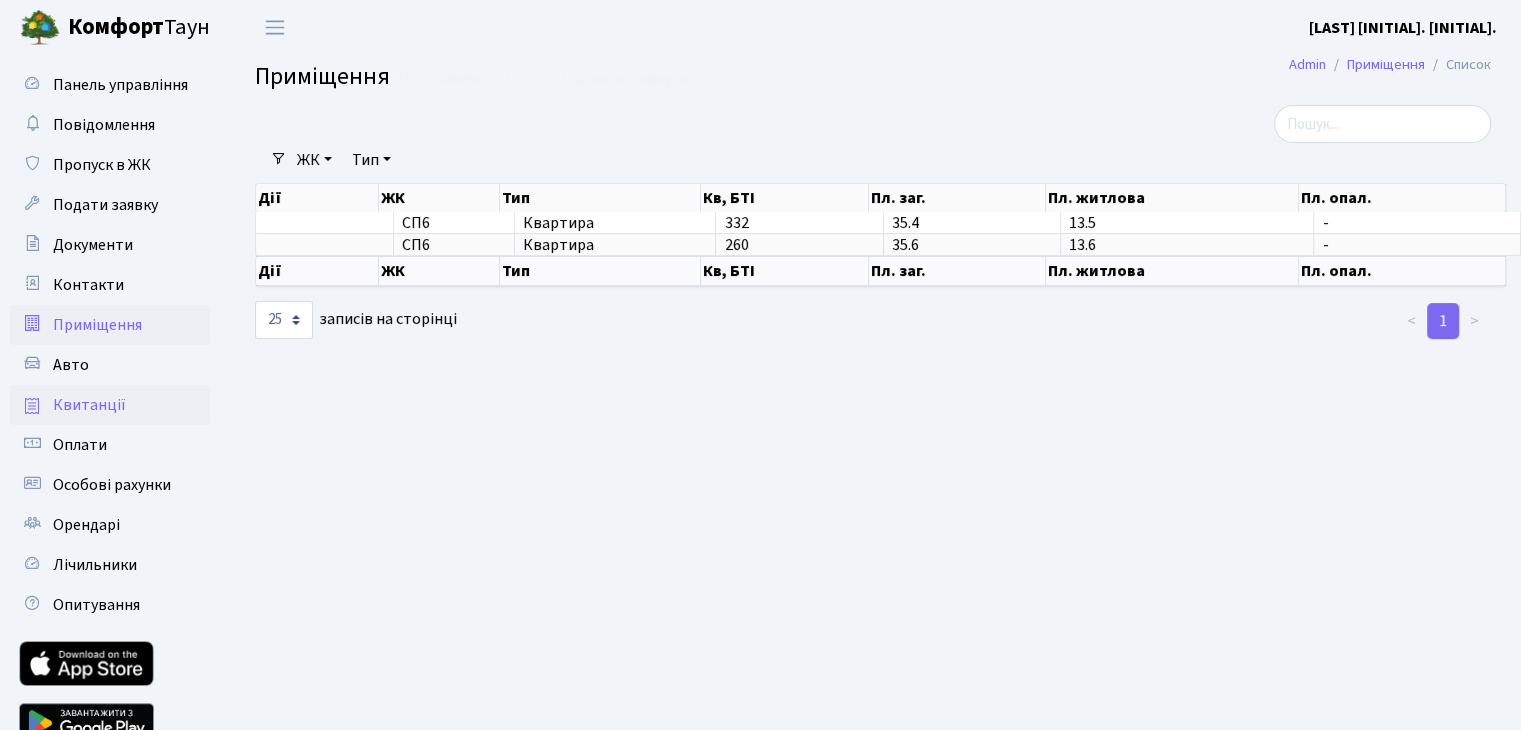 click on "Квитанції" at bounding box center (89, 405) 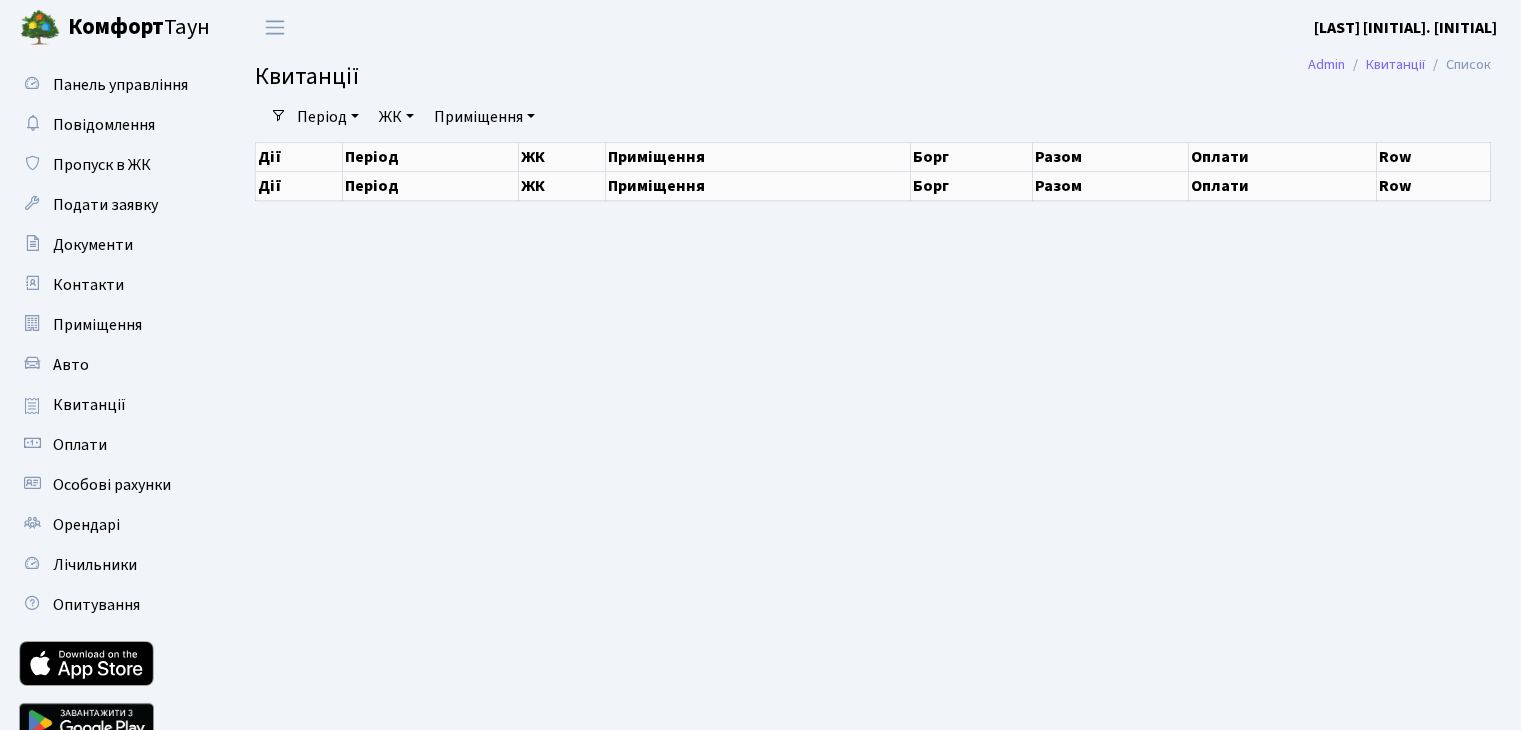 scroll, scrollTop: 0, scrollLeft: 0, axis: both 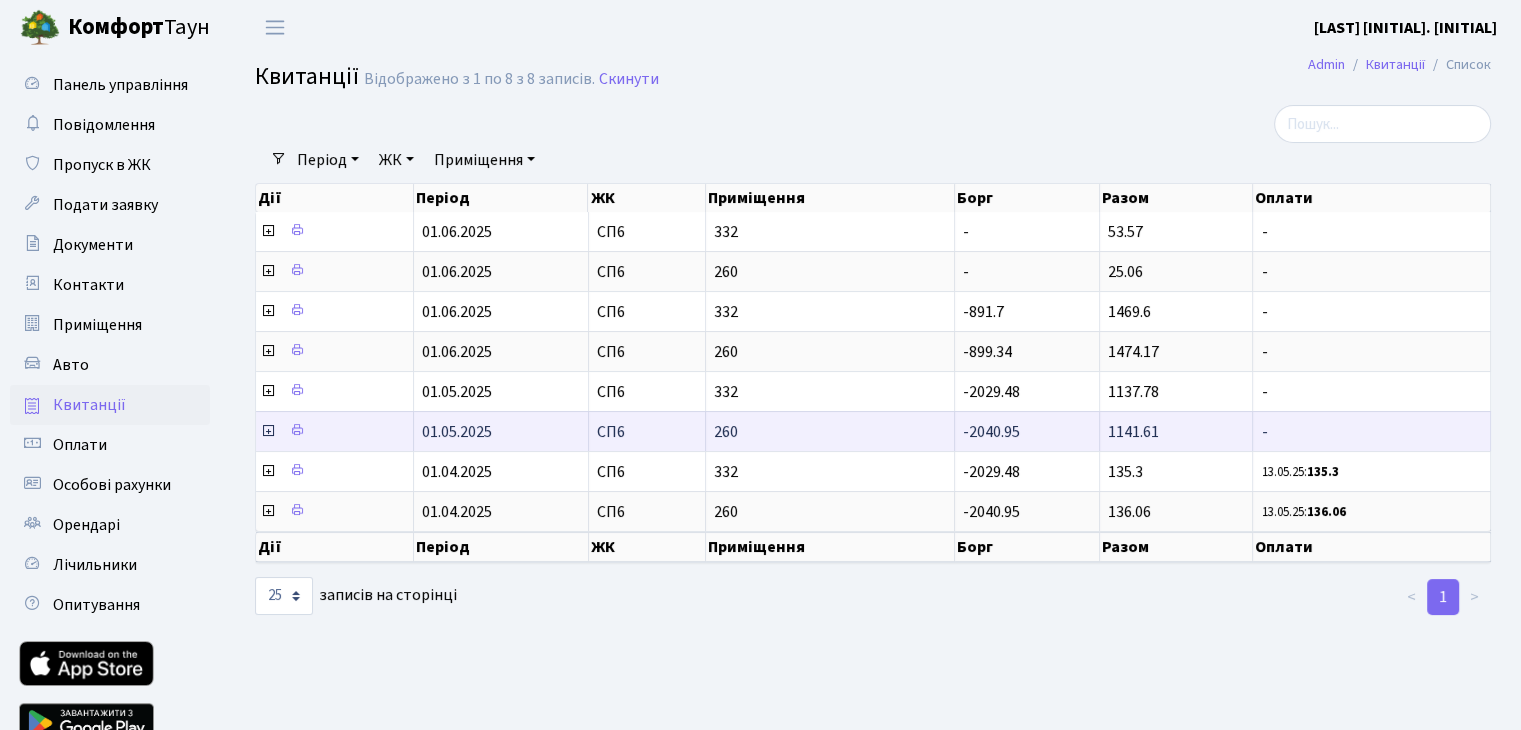 click at bounding box center [268, 271] 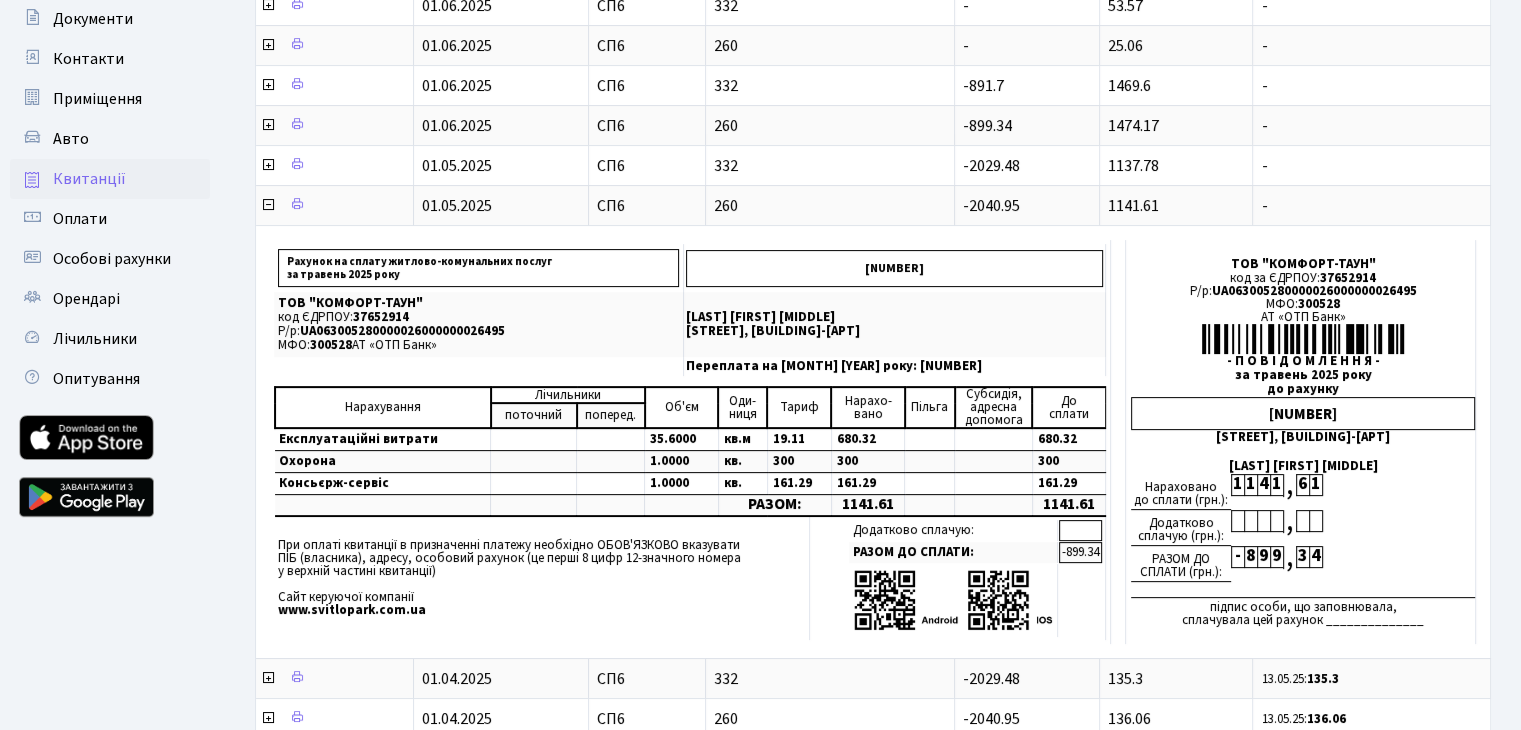 scroll, scrollTop: 228, scrollLeft: 0, axis: vertical 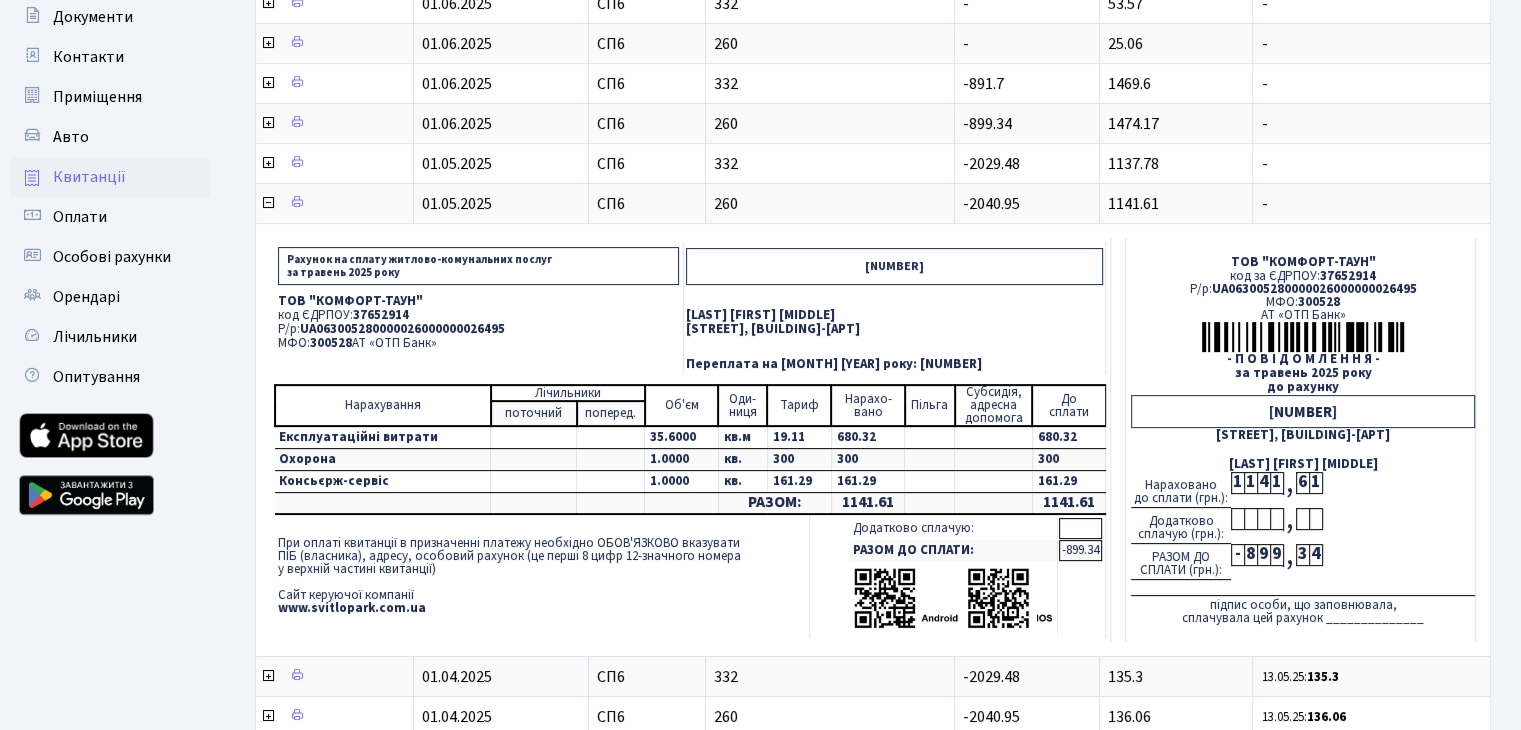 click on "UA063005280000026000000026495" at bounding box center (381, 315) 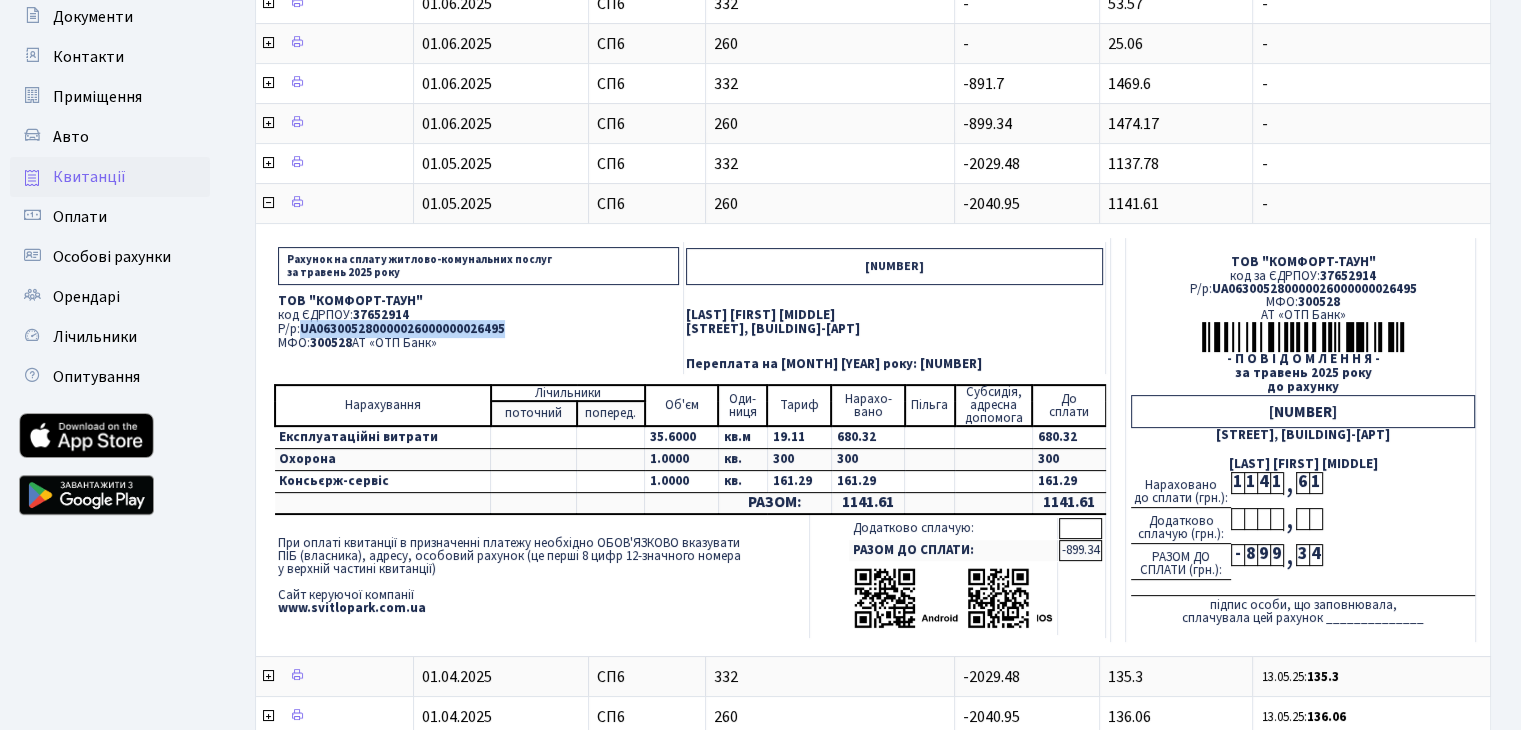 click on "UA063005280000026000000026495" at bounding box center (381, 315) 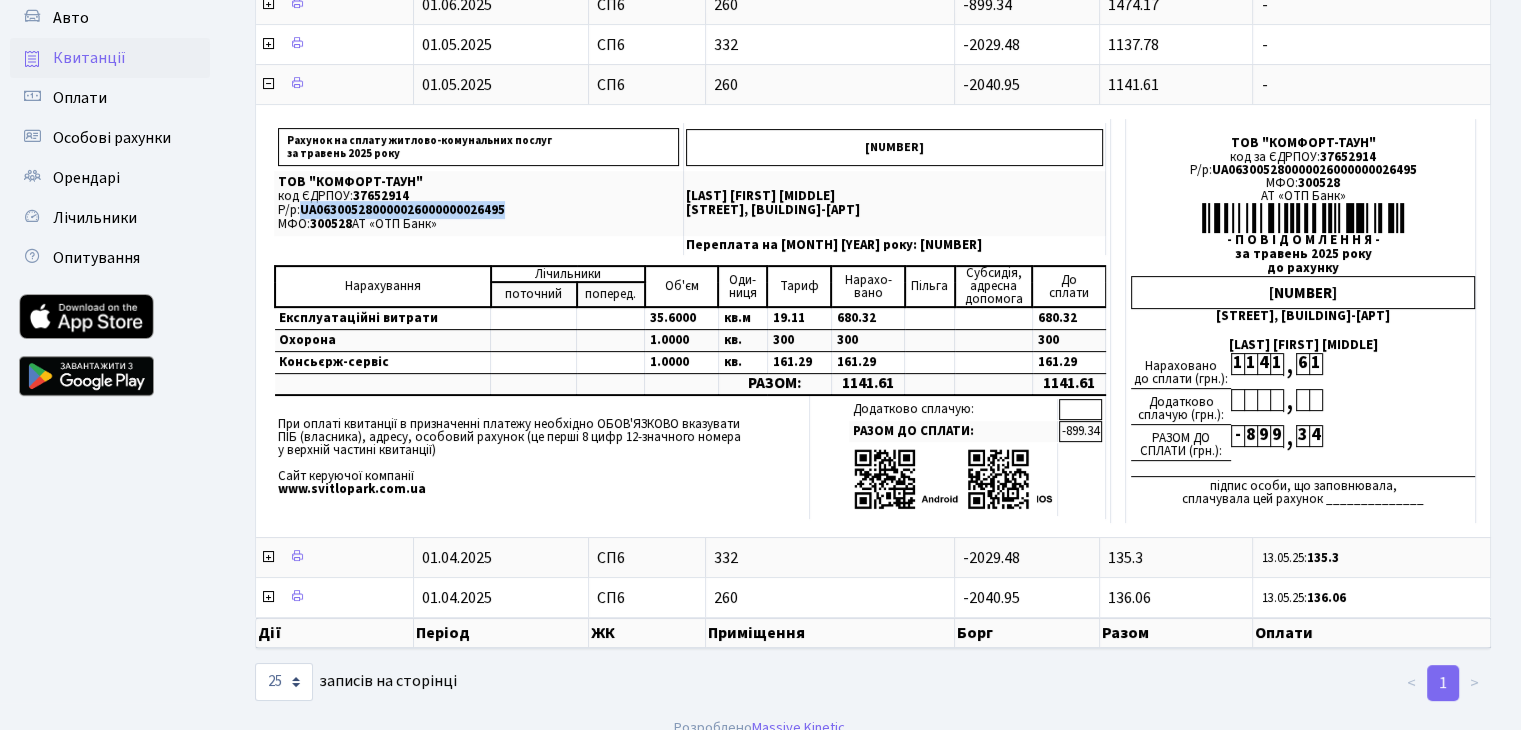 scroll, scrollTop: 361, scrollLeft: 0, axis: vertical 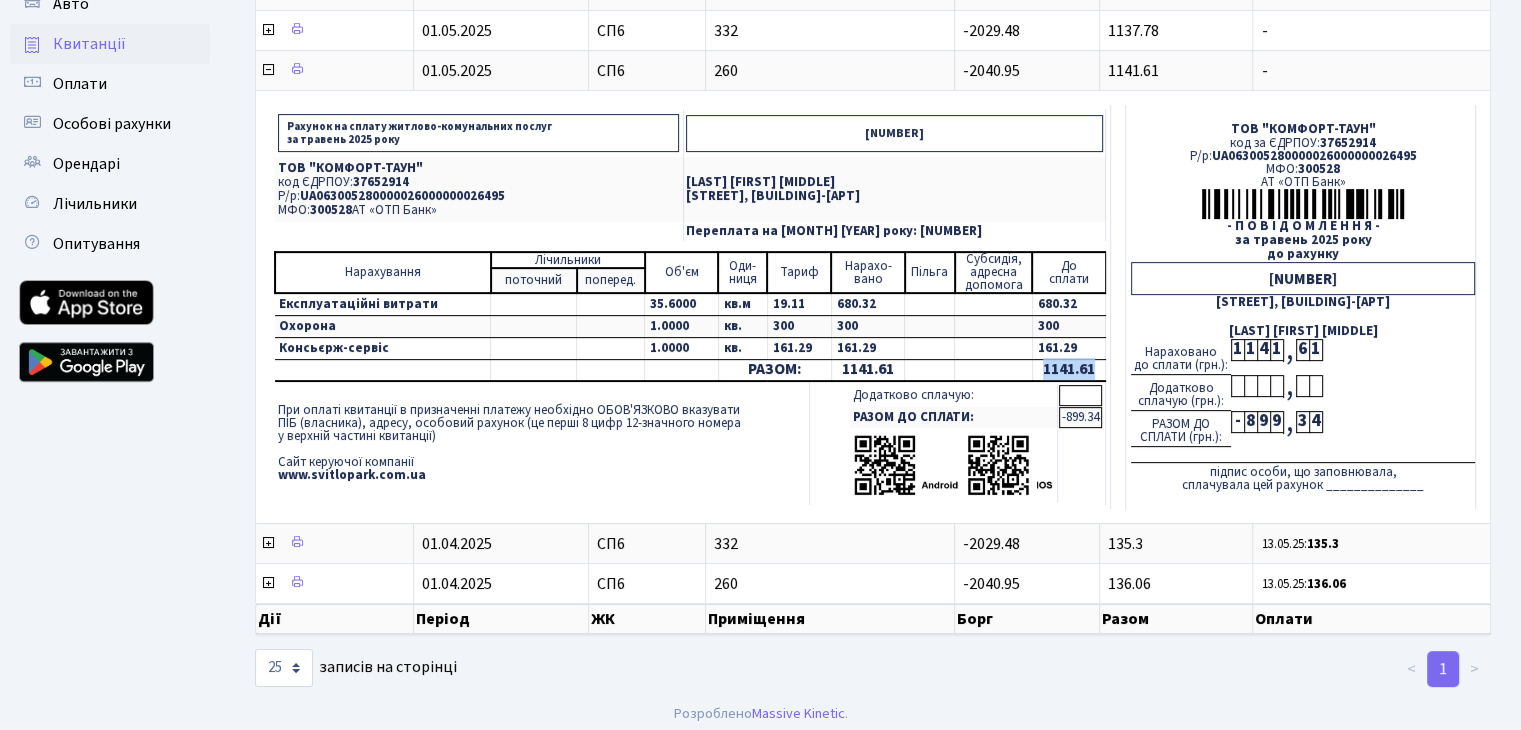 drag, startPoint x: 1036, startPoint y: 359, endPoint x: 1099, endPoint y: 361, distance: 63.03174 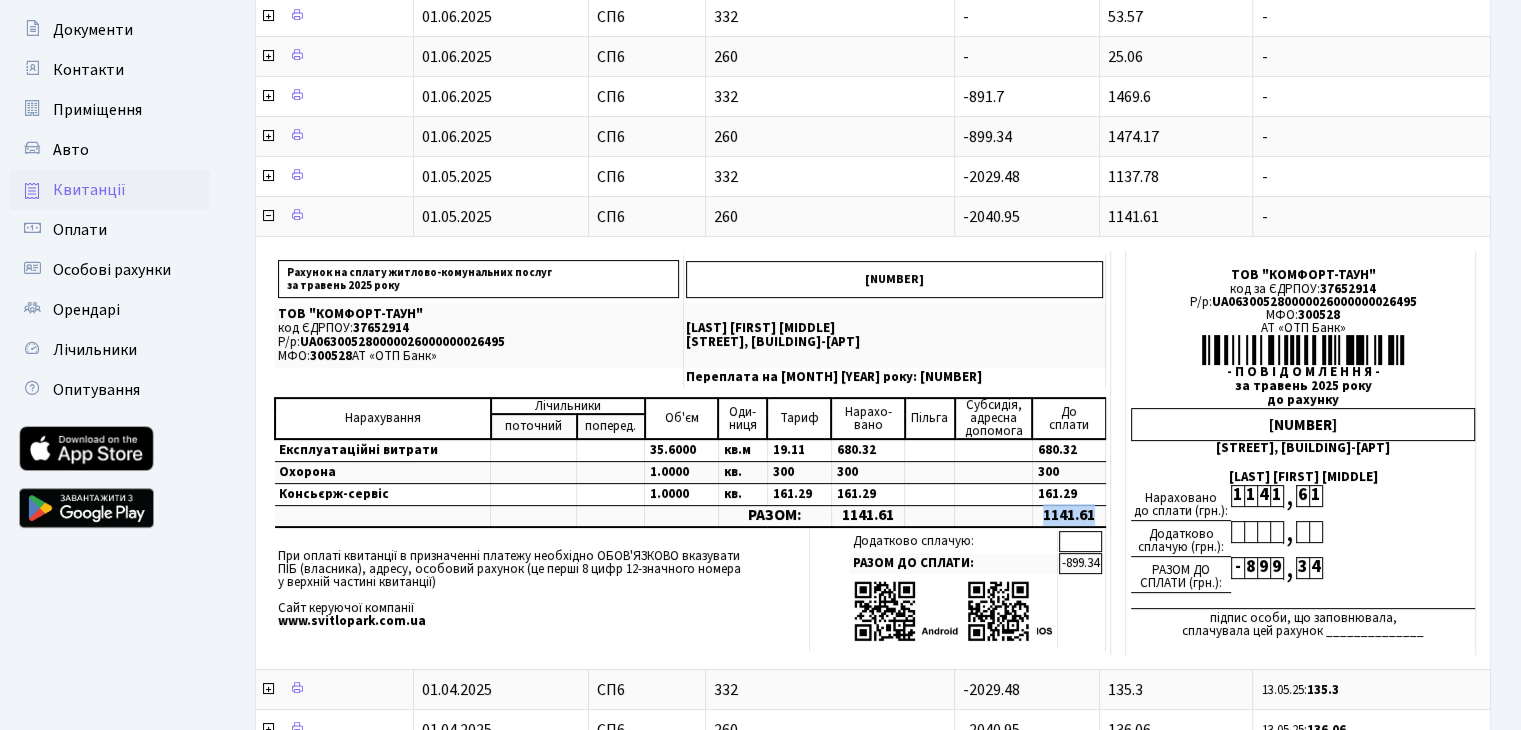 scroll, scrollTop: 217, scrollLeft: 0, axis: vertical 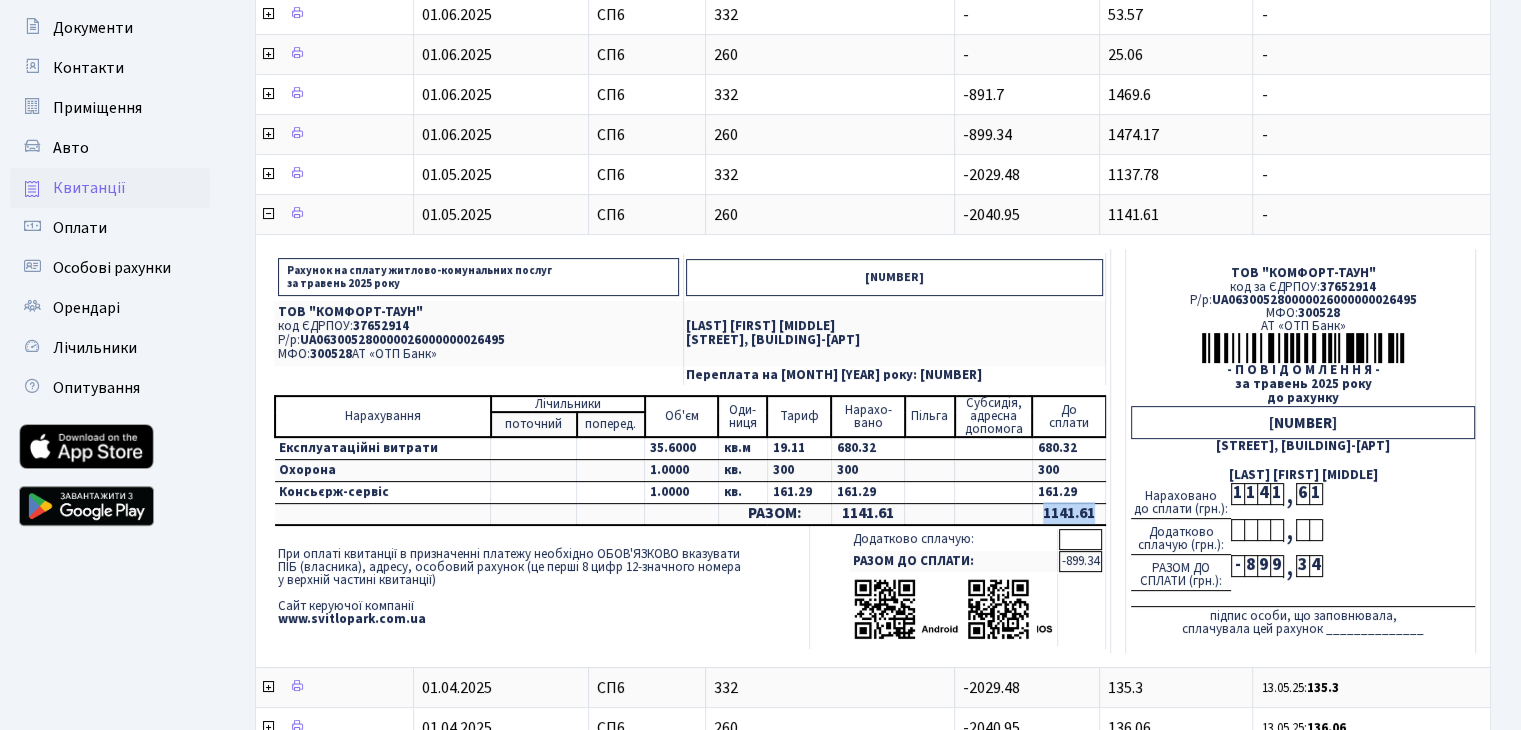 drag, startPoint x: 344, startPoint y: 263, endPoint x: 424, endPoint y: 285, distance: 82.96987 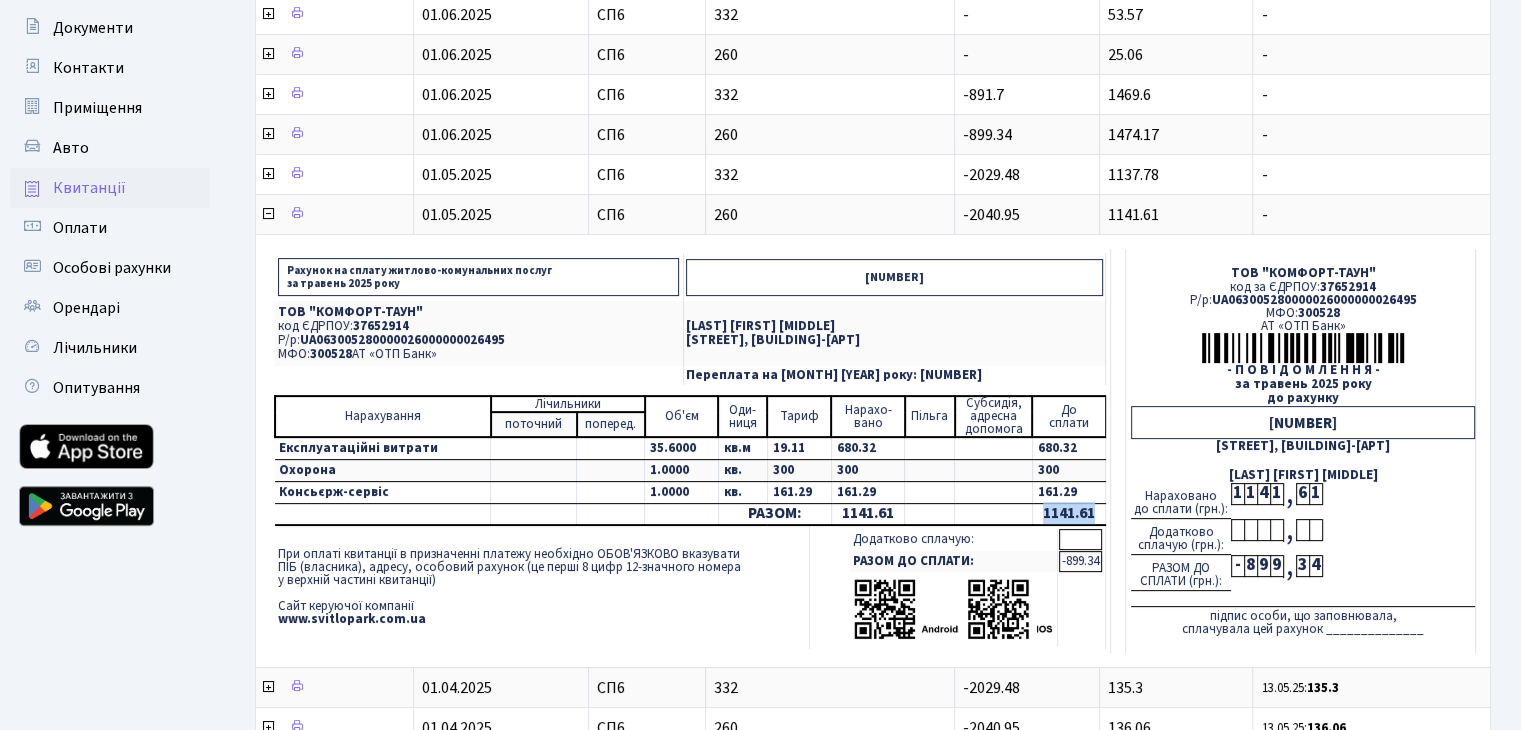 drag, startPoint x: 1039, startPoint y: 508, endPoint x: 1093, endPoint y: 504, distance: 54.147945 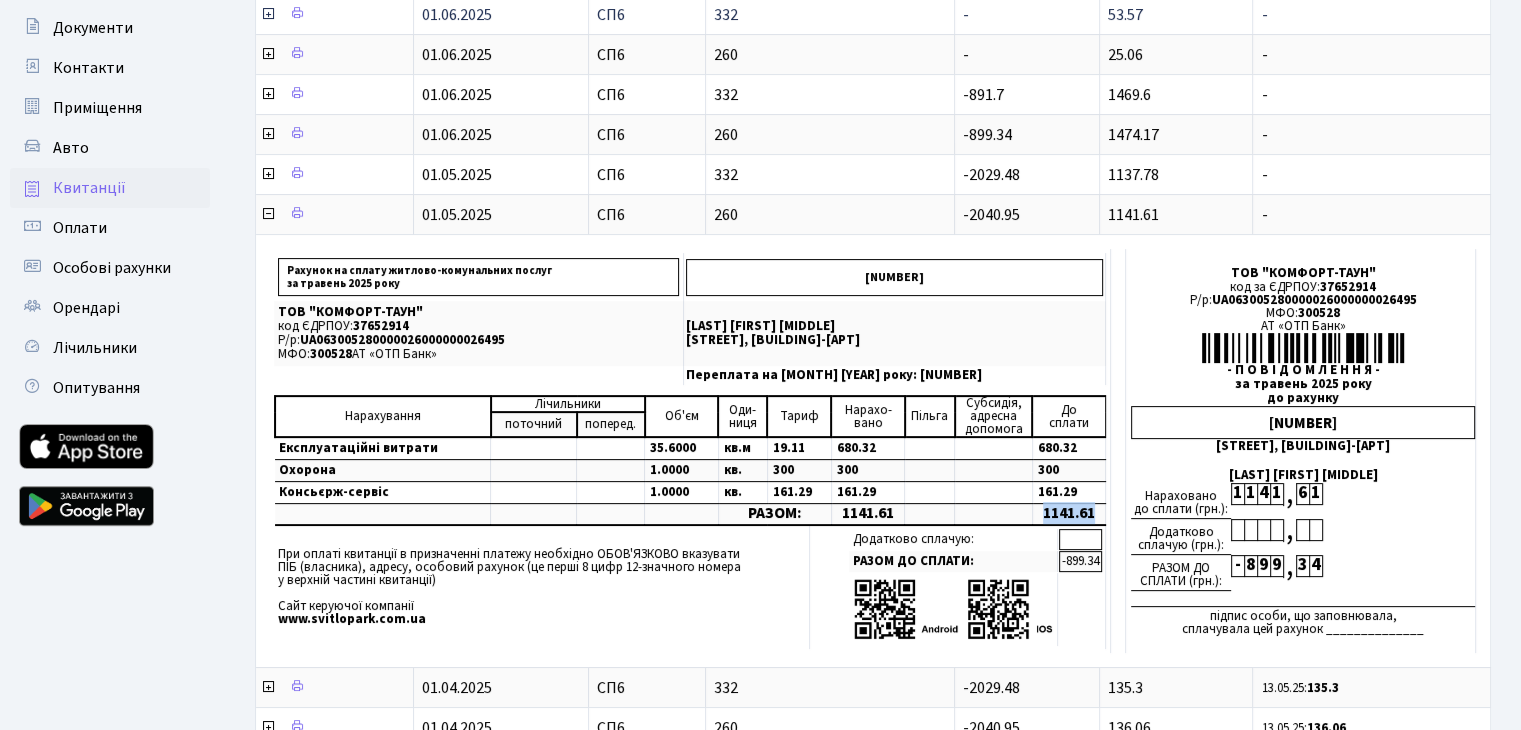copy on "1141.61" 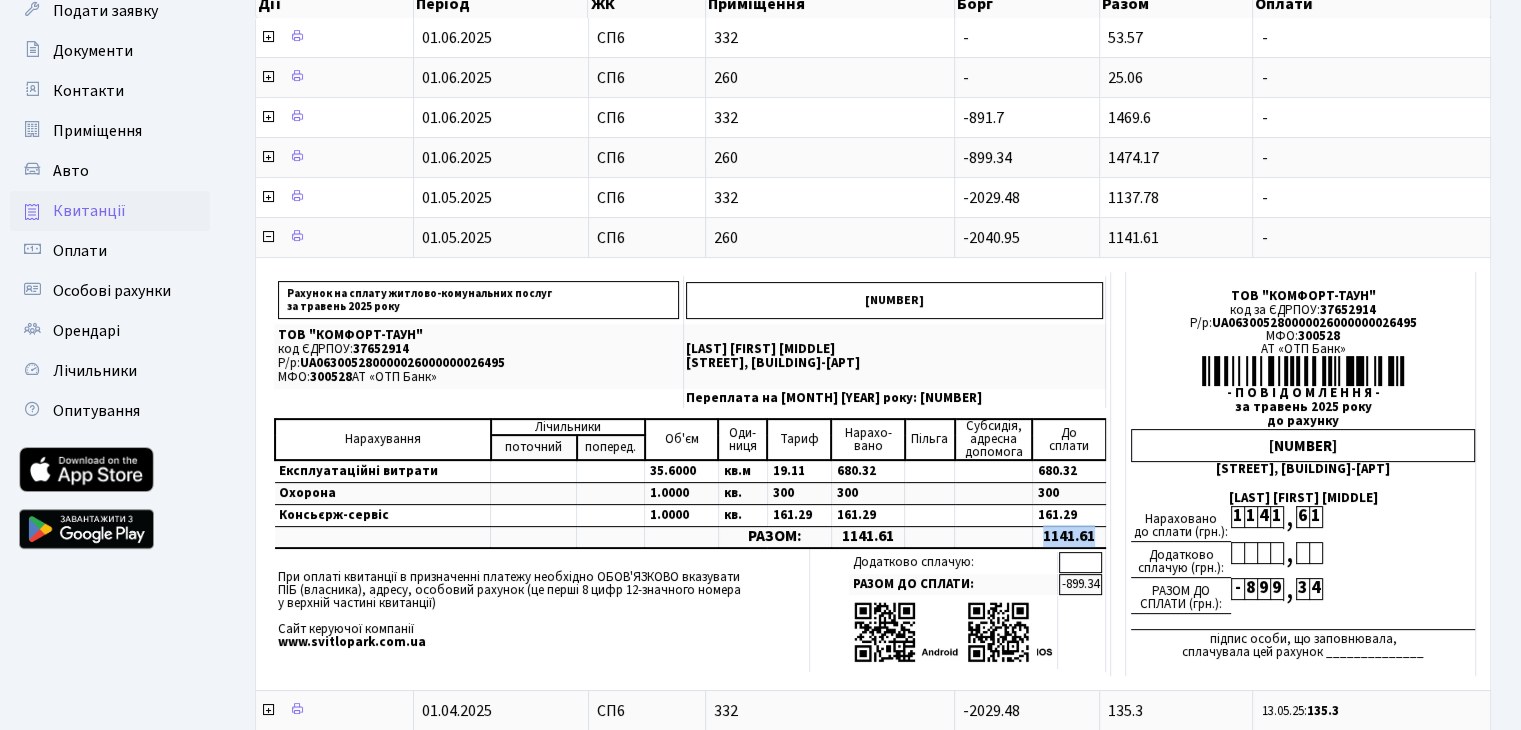 scroll, scrollTop: 192, scrollLeft: 0, axis: vertical 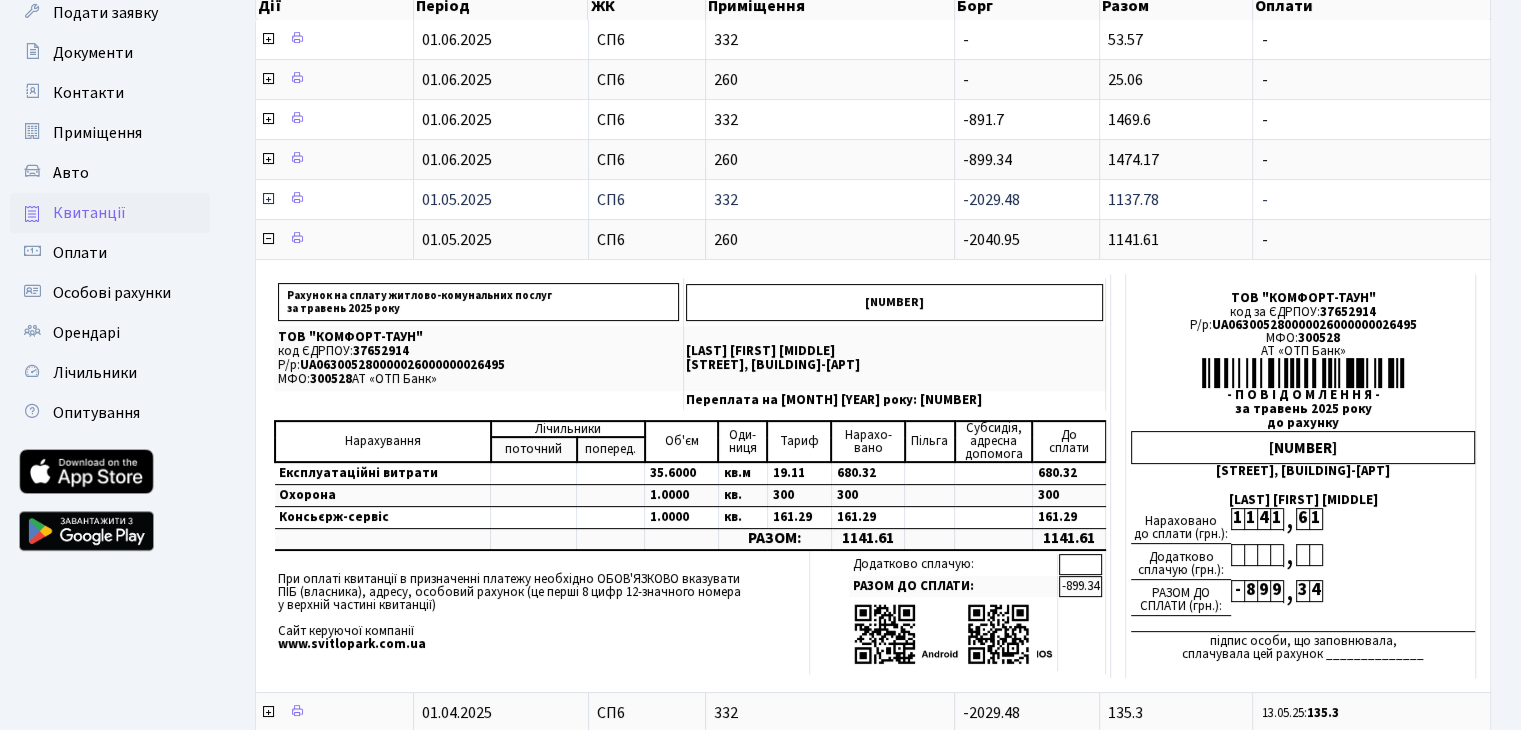 click at bounding box center (268, 39) 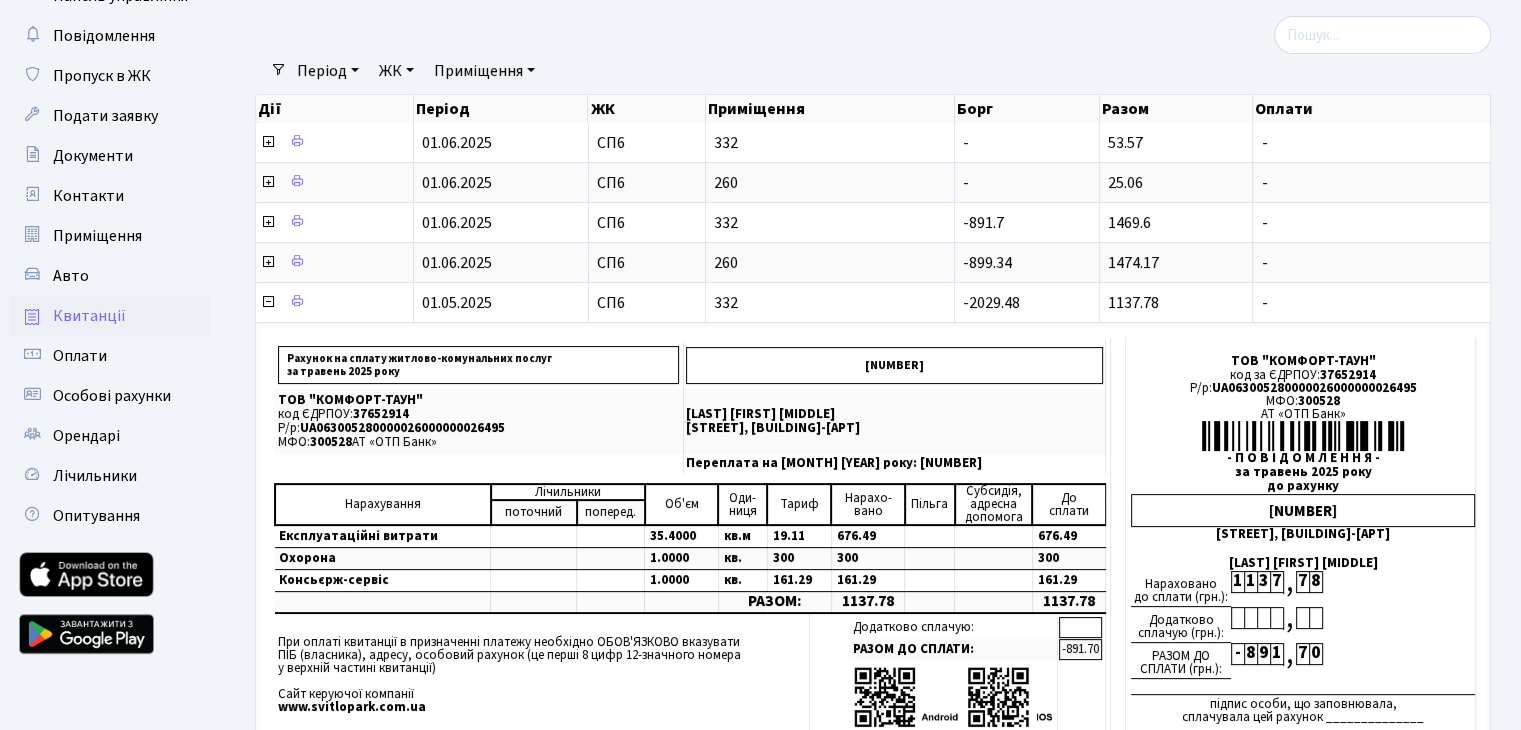 scroll, scrollTop: 76, scrollLeft: 0, axis: vertical 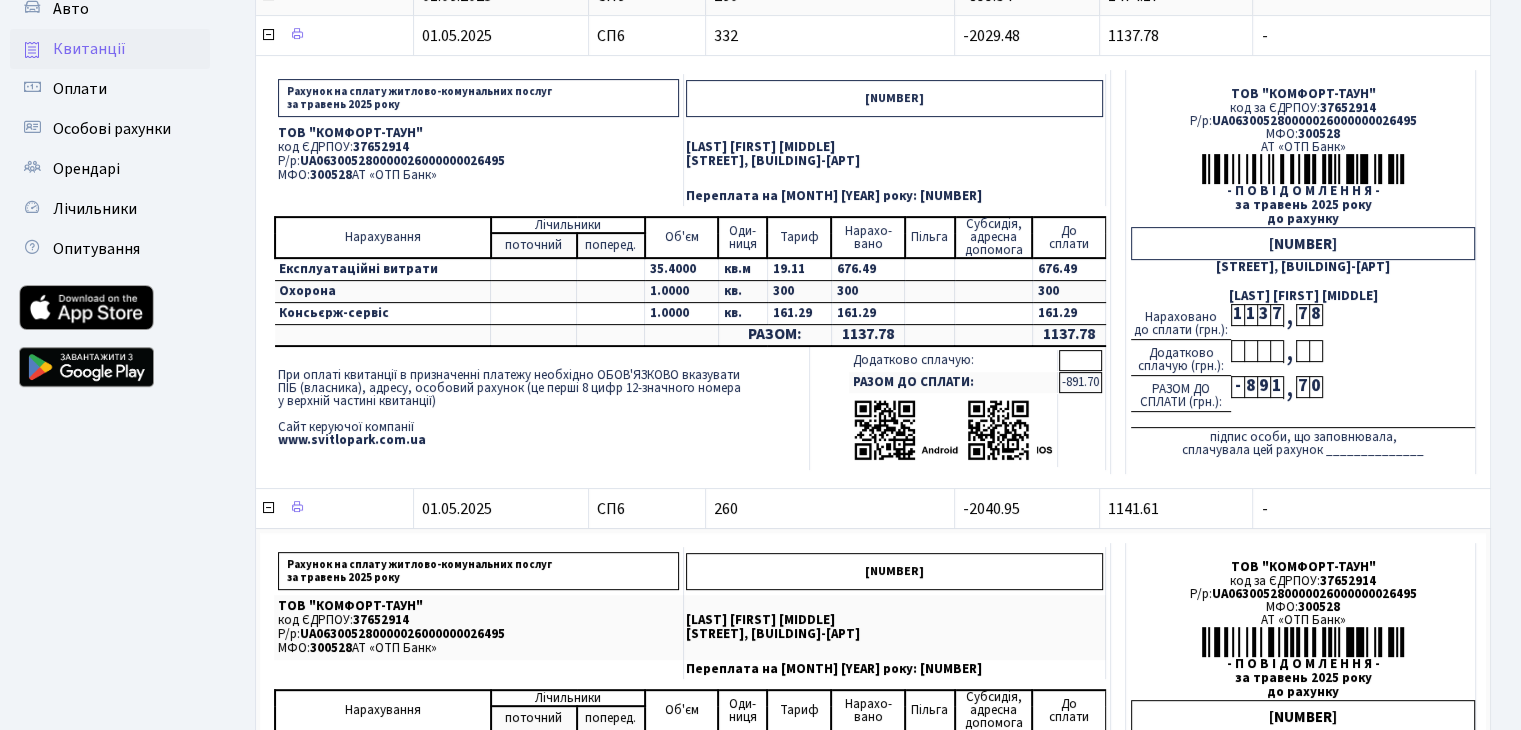click on "UA063005280000026000000026495" at bounding box center [381, 147] 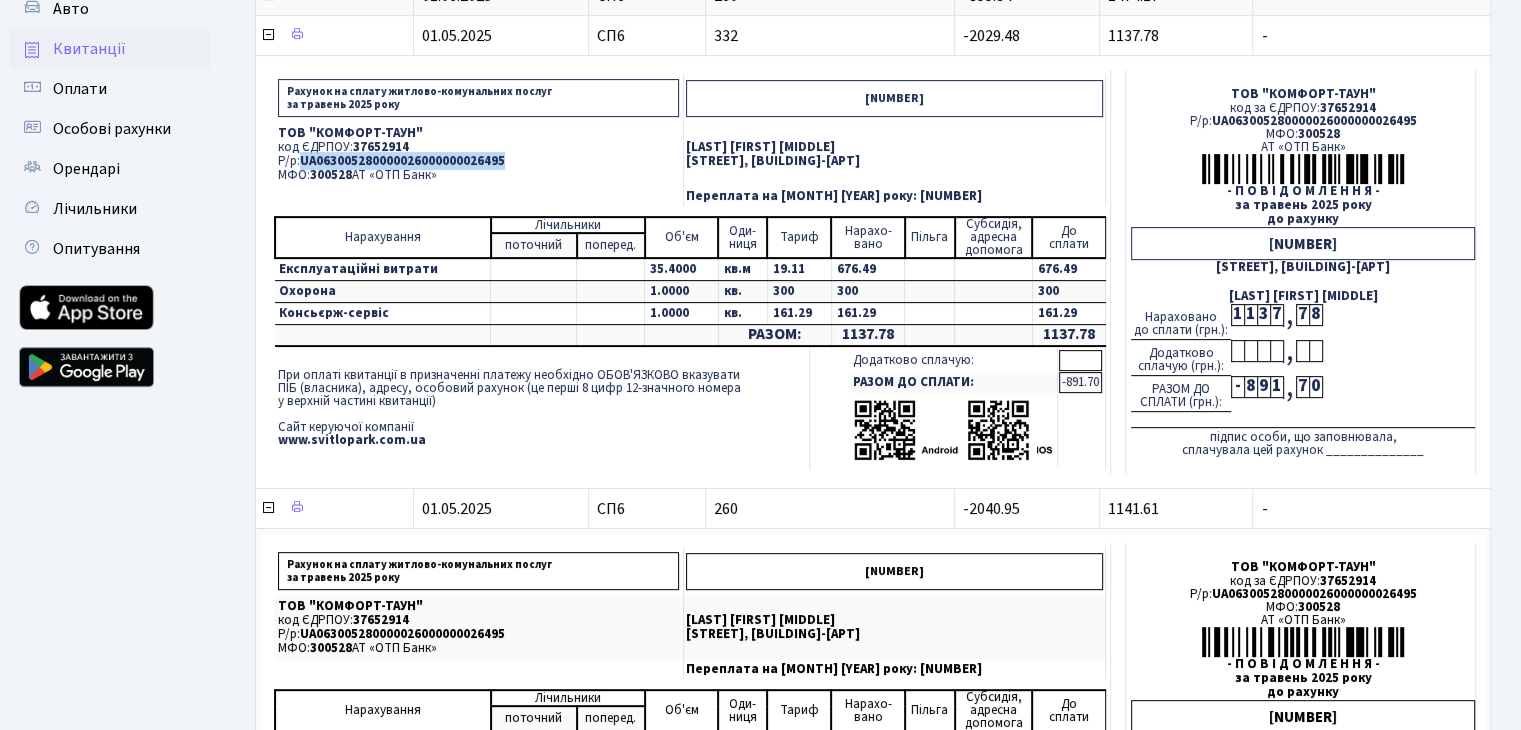 click on "UA063005280000026000000026495" at bounding box center (381, 147) 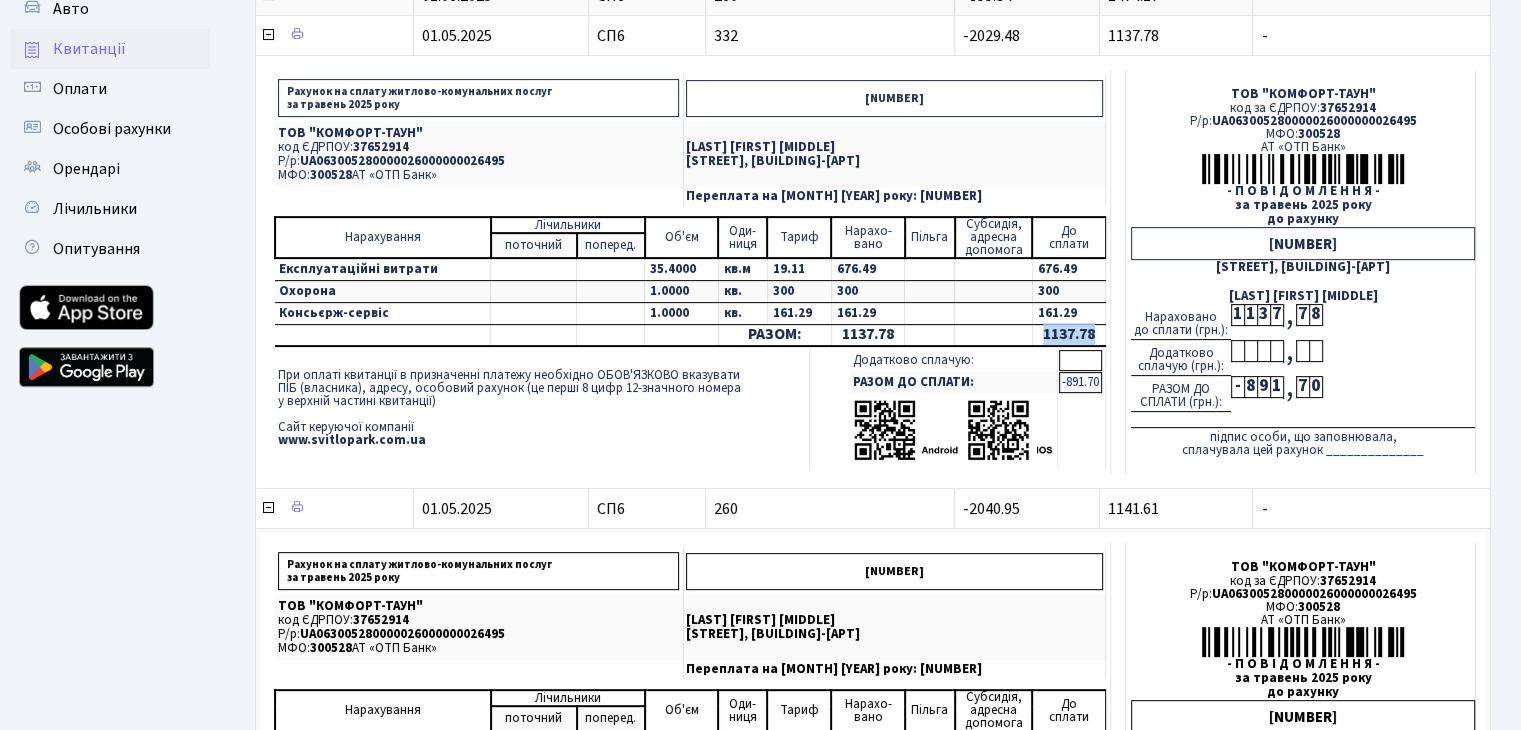 drag, startPoint x: 1035, startPoint y: 326, endPoint x: 1100, endPoint y: 330, distance: 65.12296 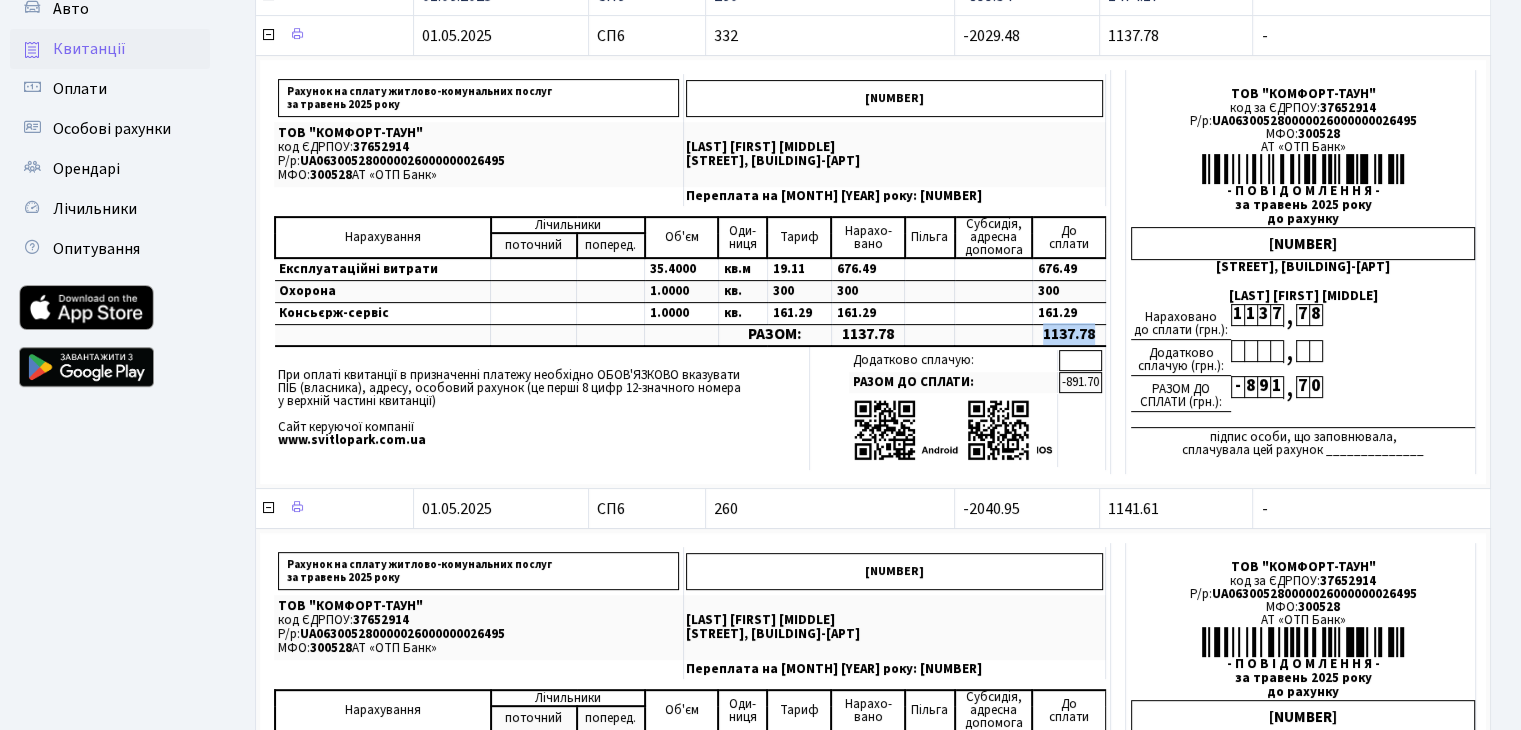 copy on "1137.78" 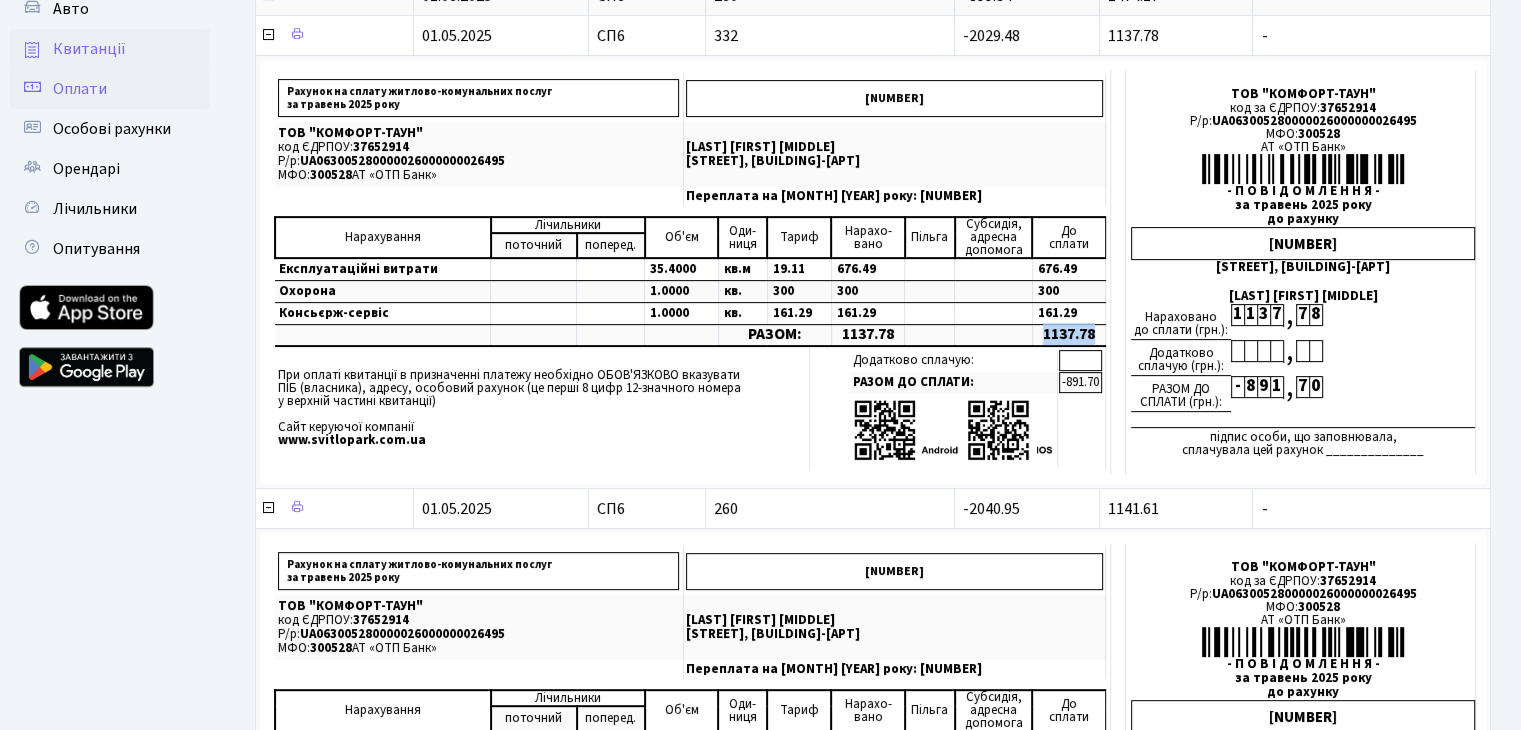 click on "Оплати" at bounding box center (80, 89) 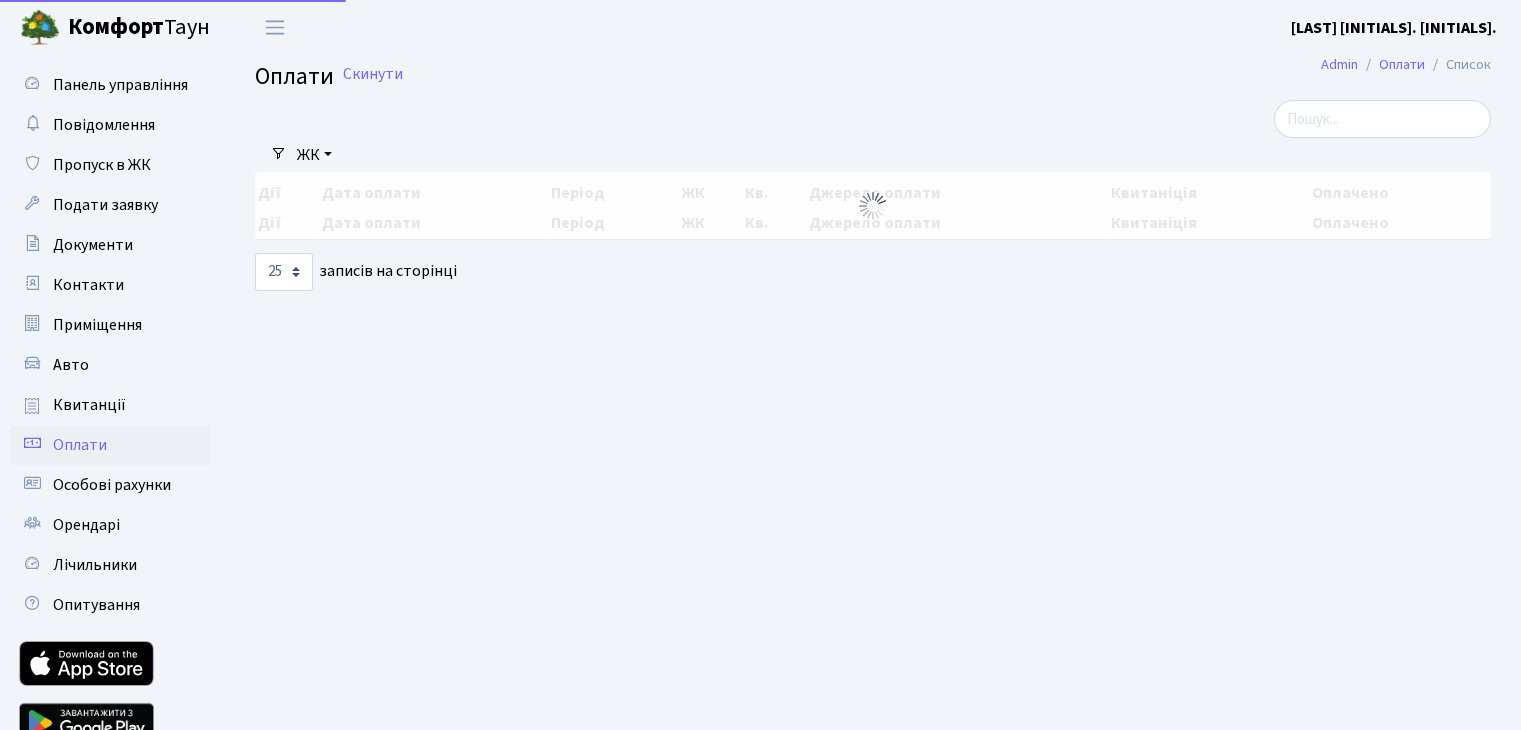 scroll, scrollTop: 0, scrollLeft: 0, axis: both 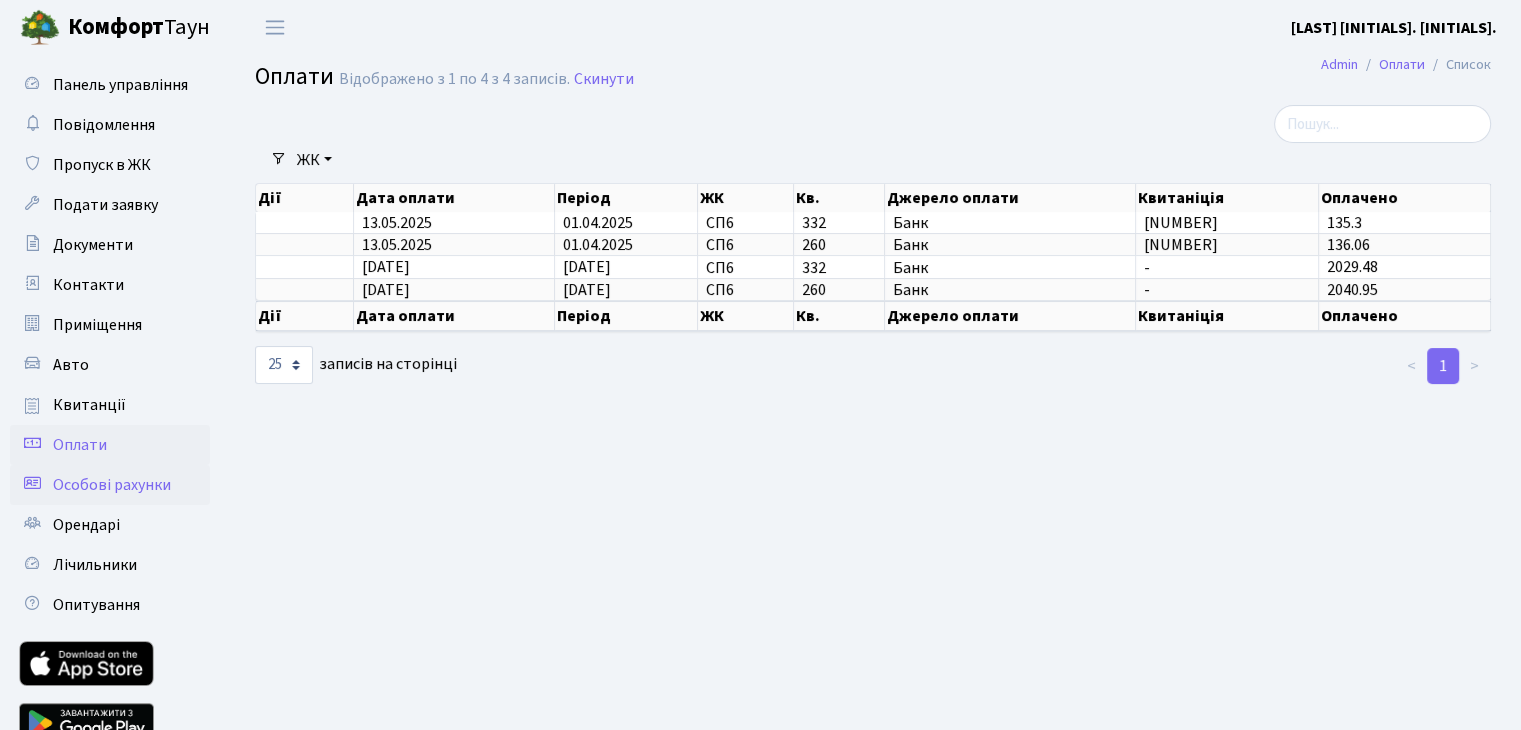click on "Особові рахунки" at bounding box center (112, 485) 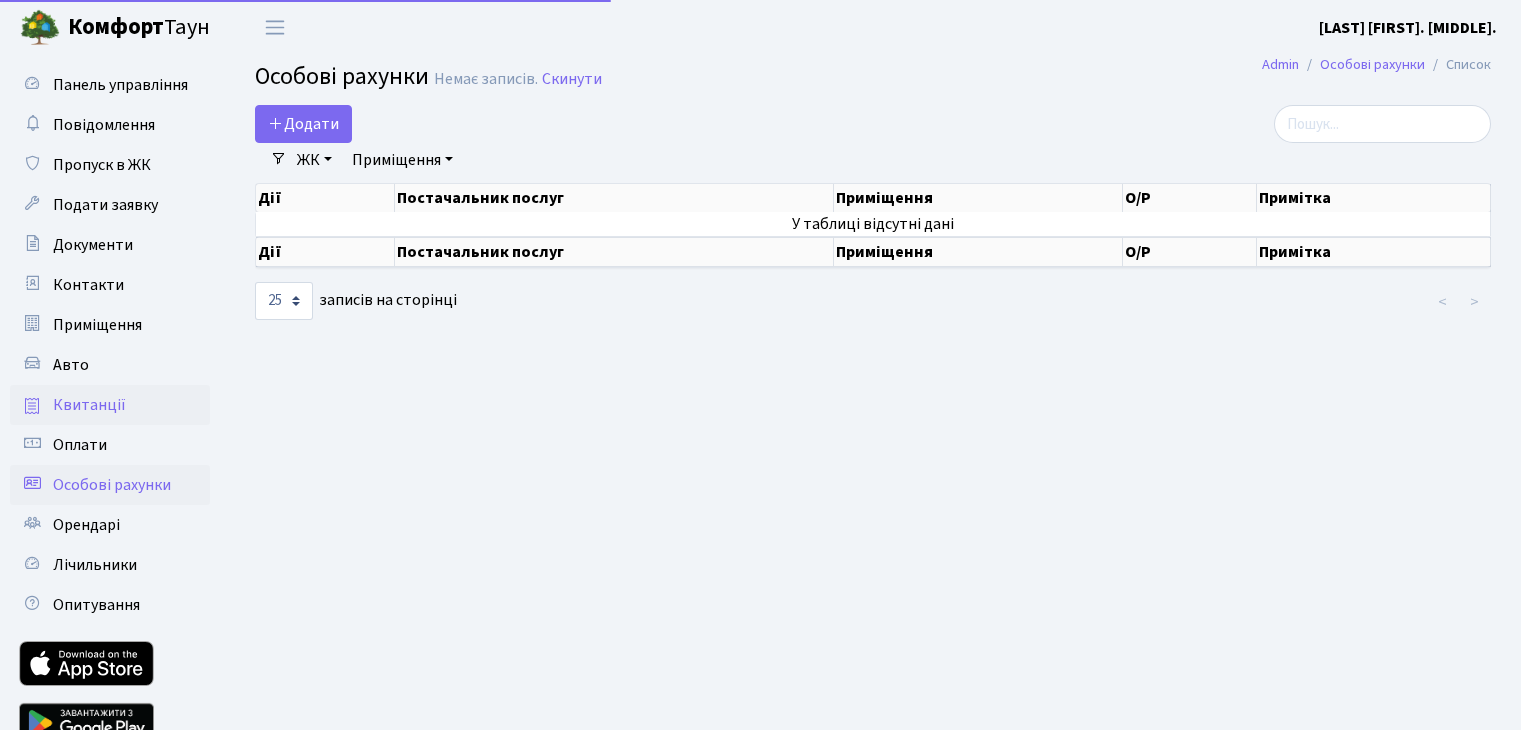 scroll, scrollTop: 0, scrollLeft: 0, axis: both 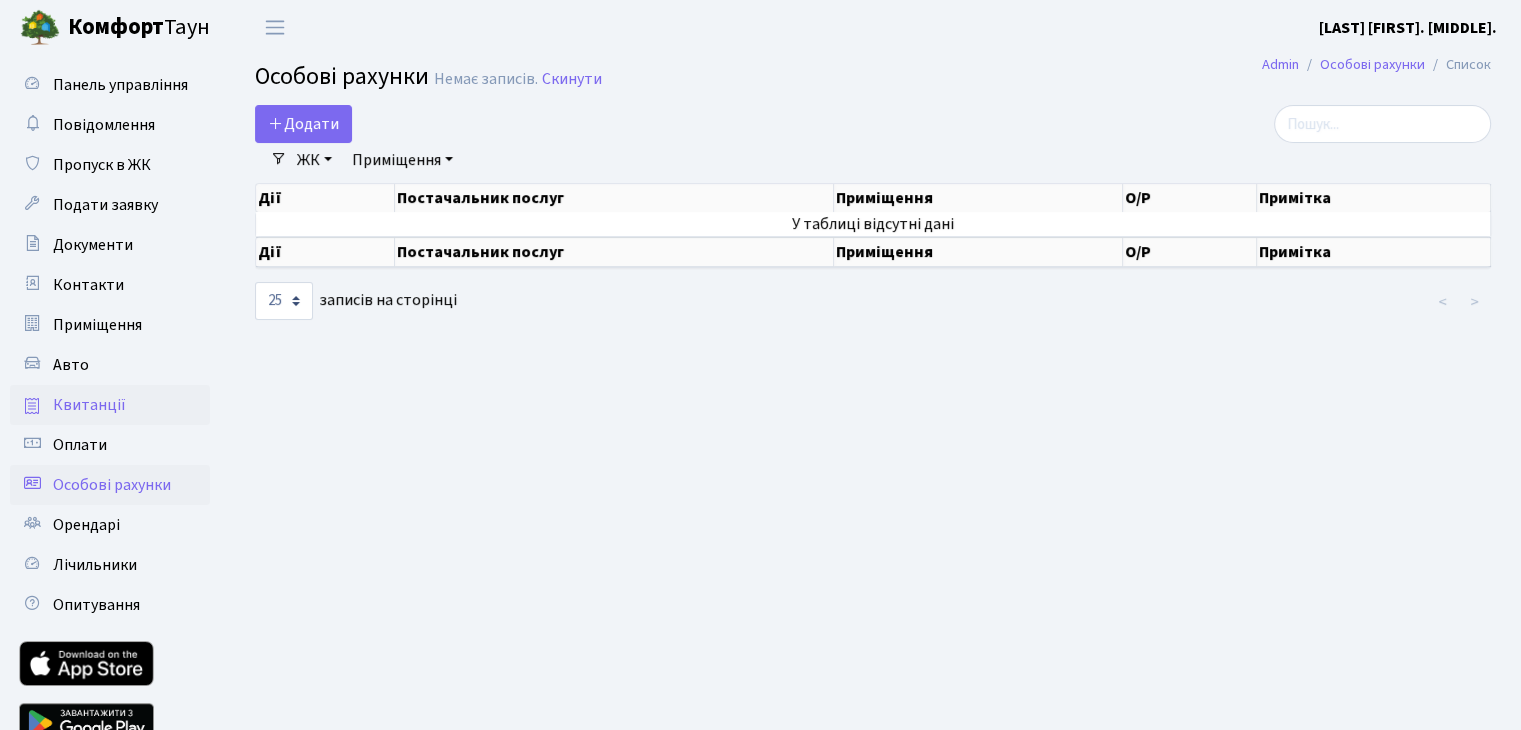 click on "Квитанції" at bounding box center [89, 405] 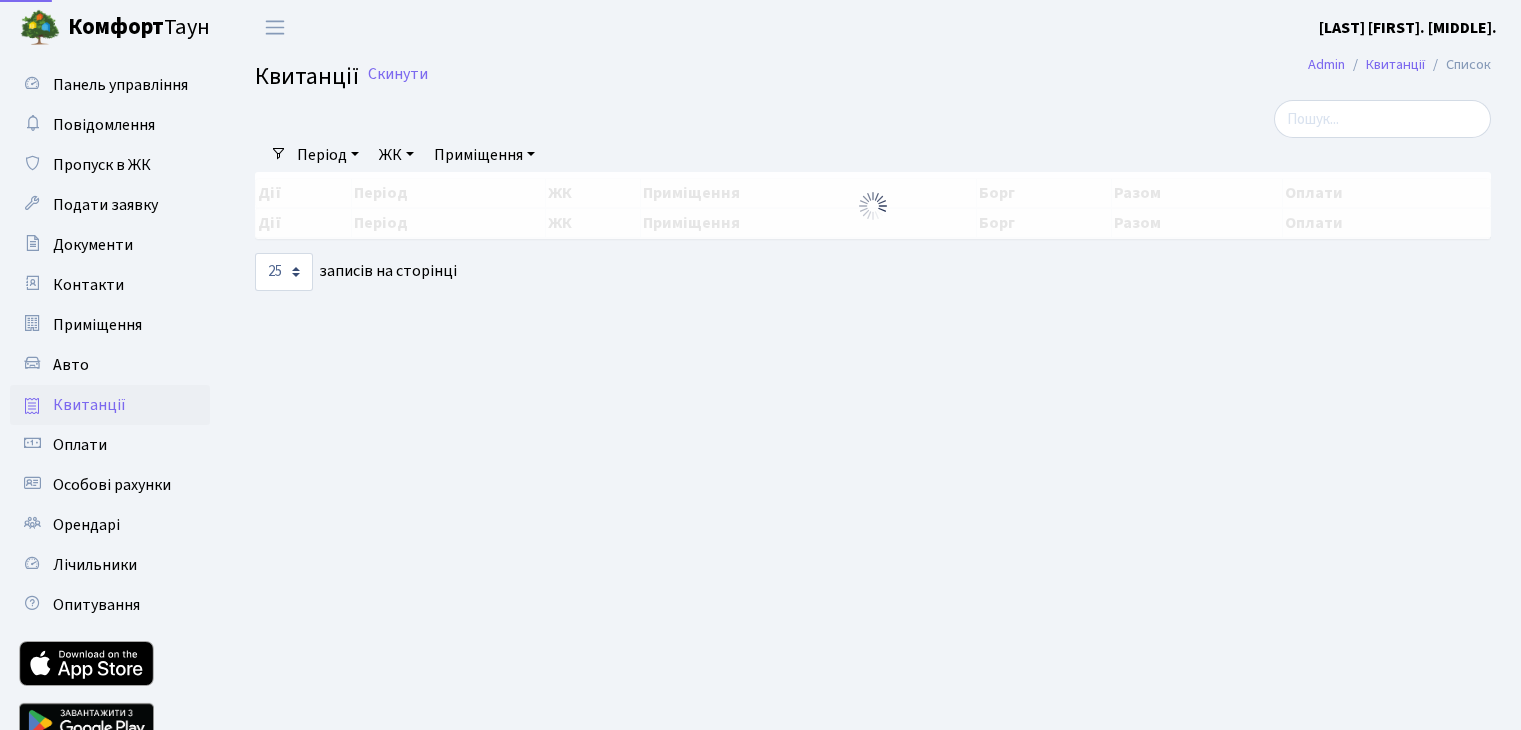 scroll, scrollTop: 0, scrollLeft: 0, axis: both 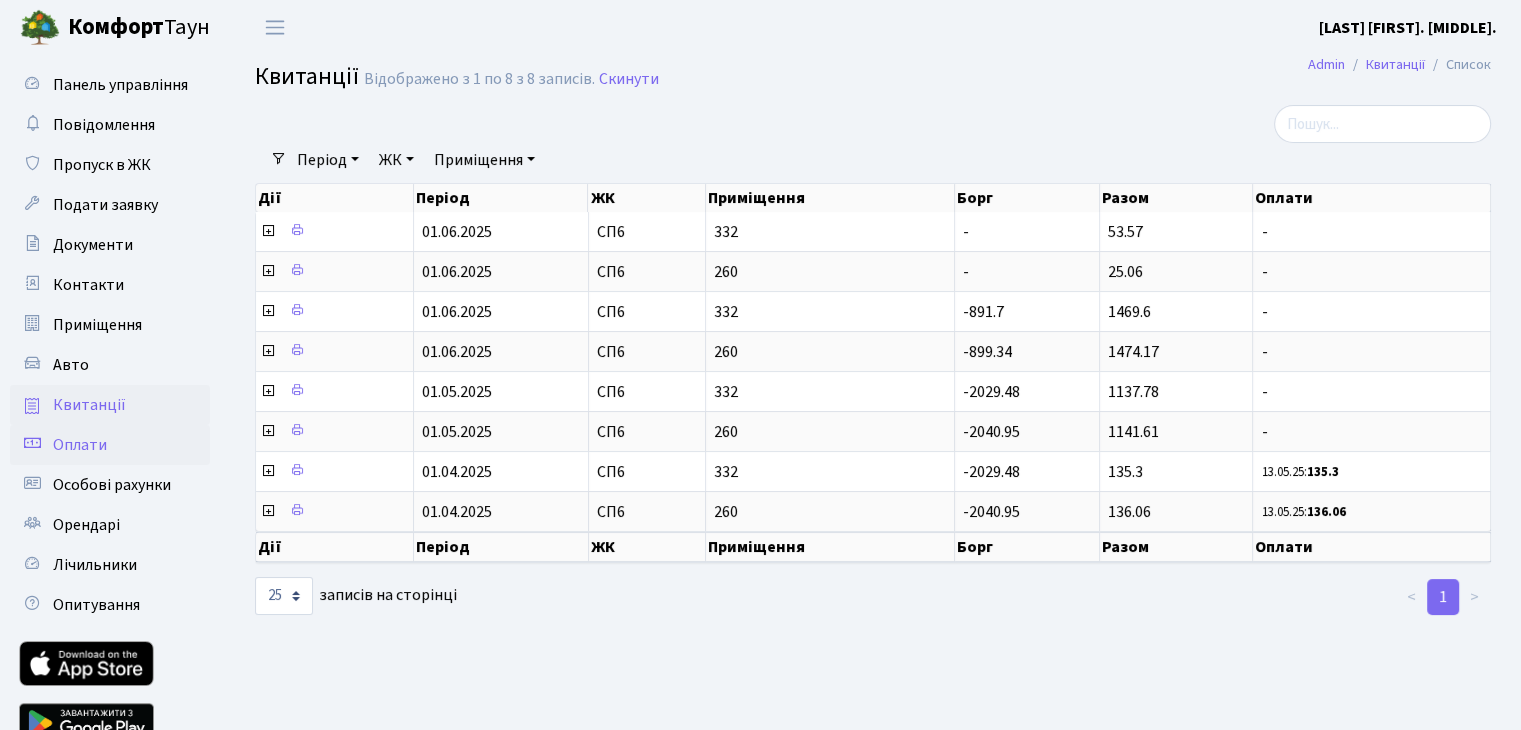 click on "Оплати" at bounding box center (80, 445) 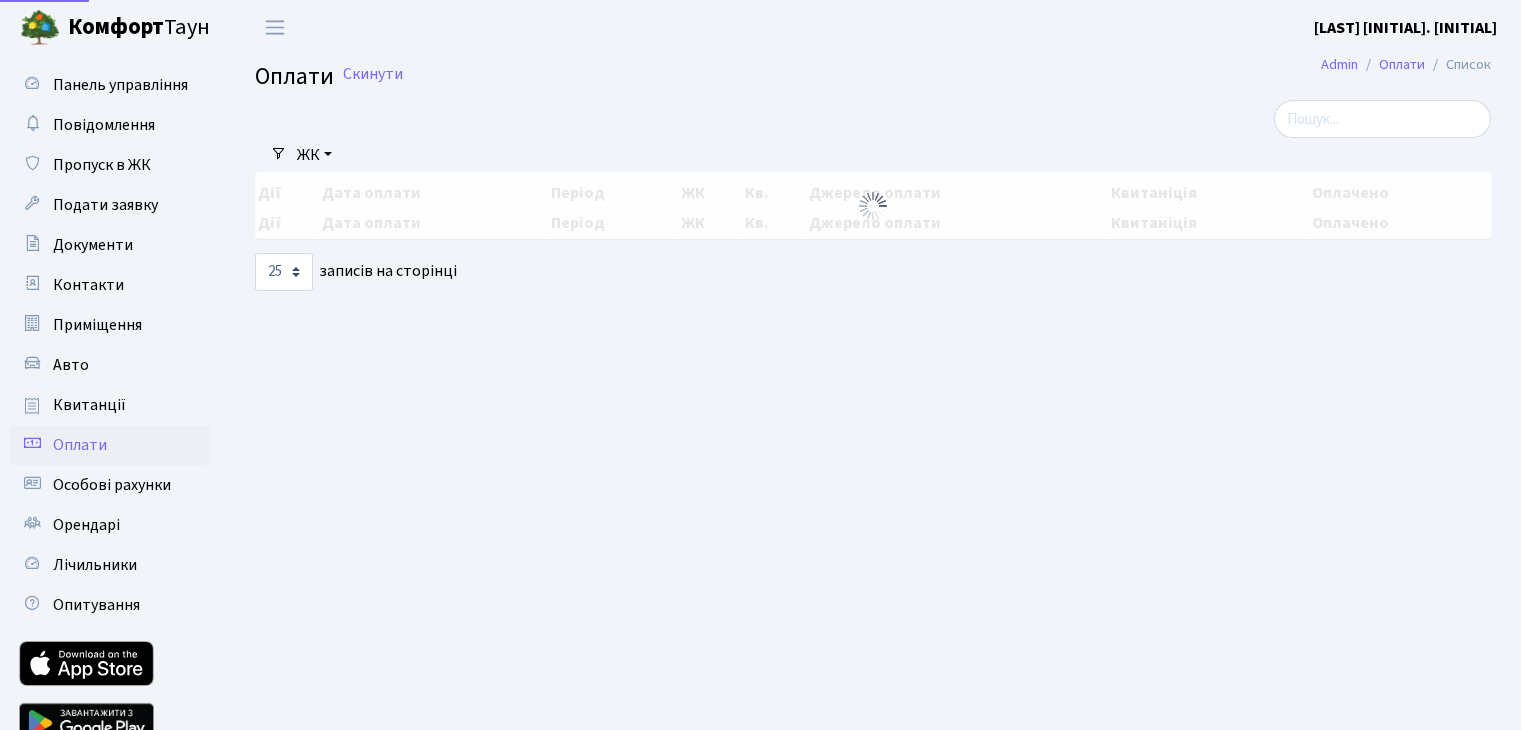 scroll, scrollTop: 0, scrollLeft: 0, axis: both 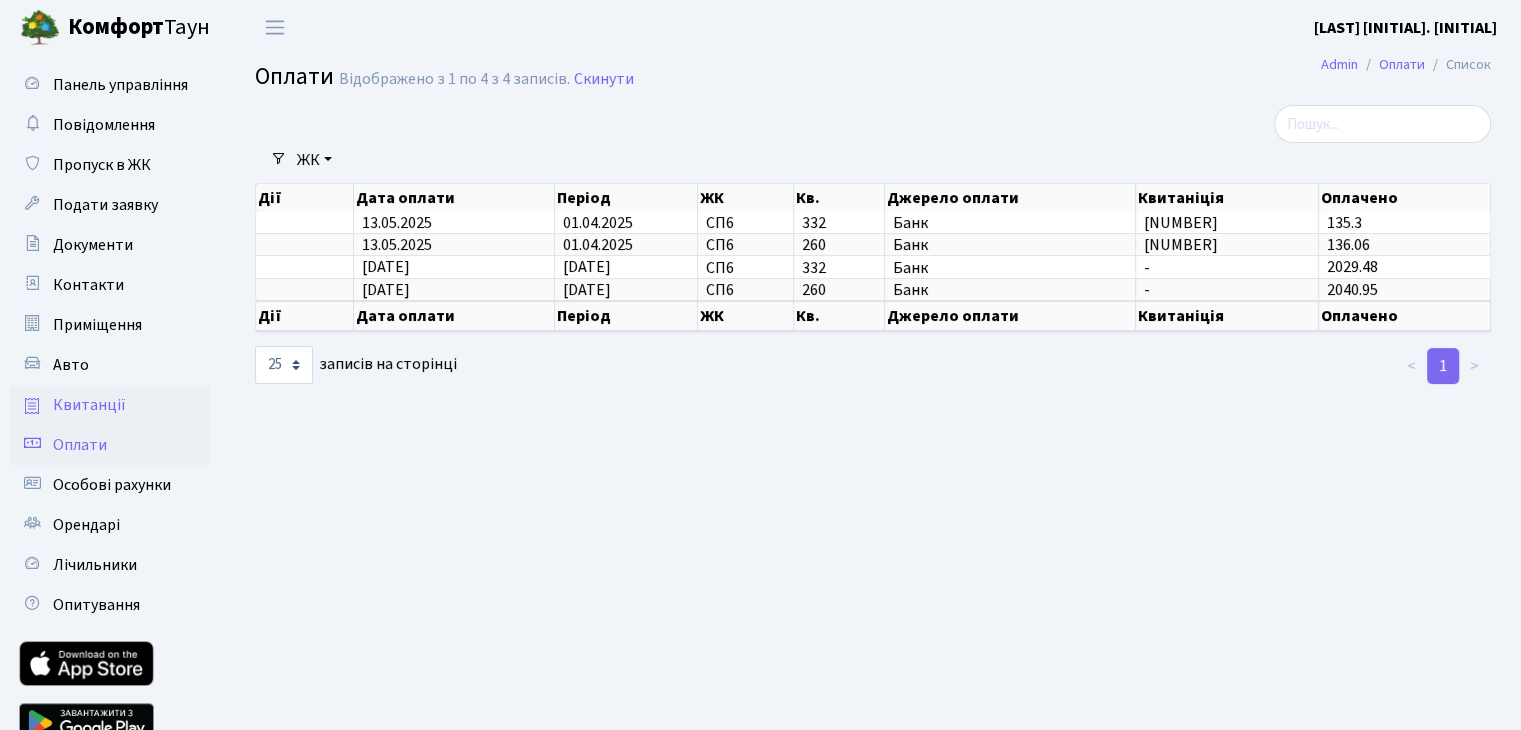 click on "Квитанції" at bounding box center (89, 405) 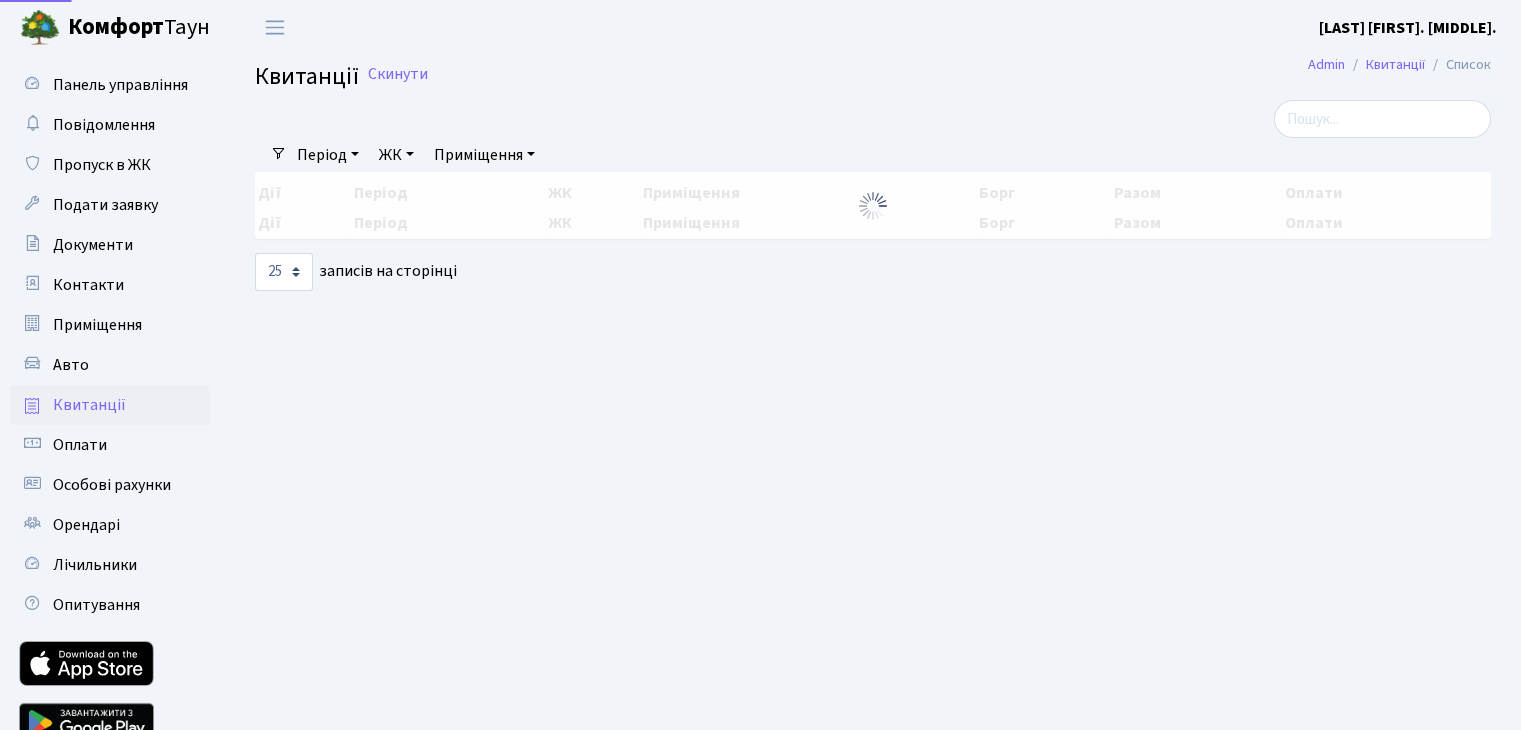 scroll, scrollTop: 0, scrollLeft: 0, axis: both 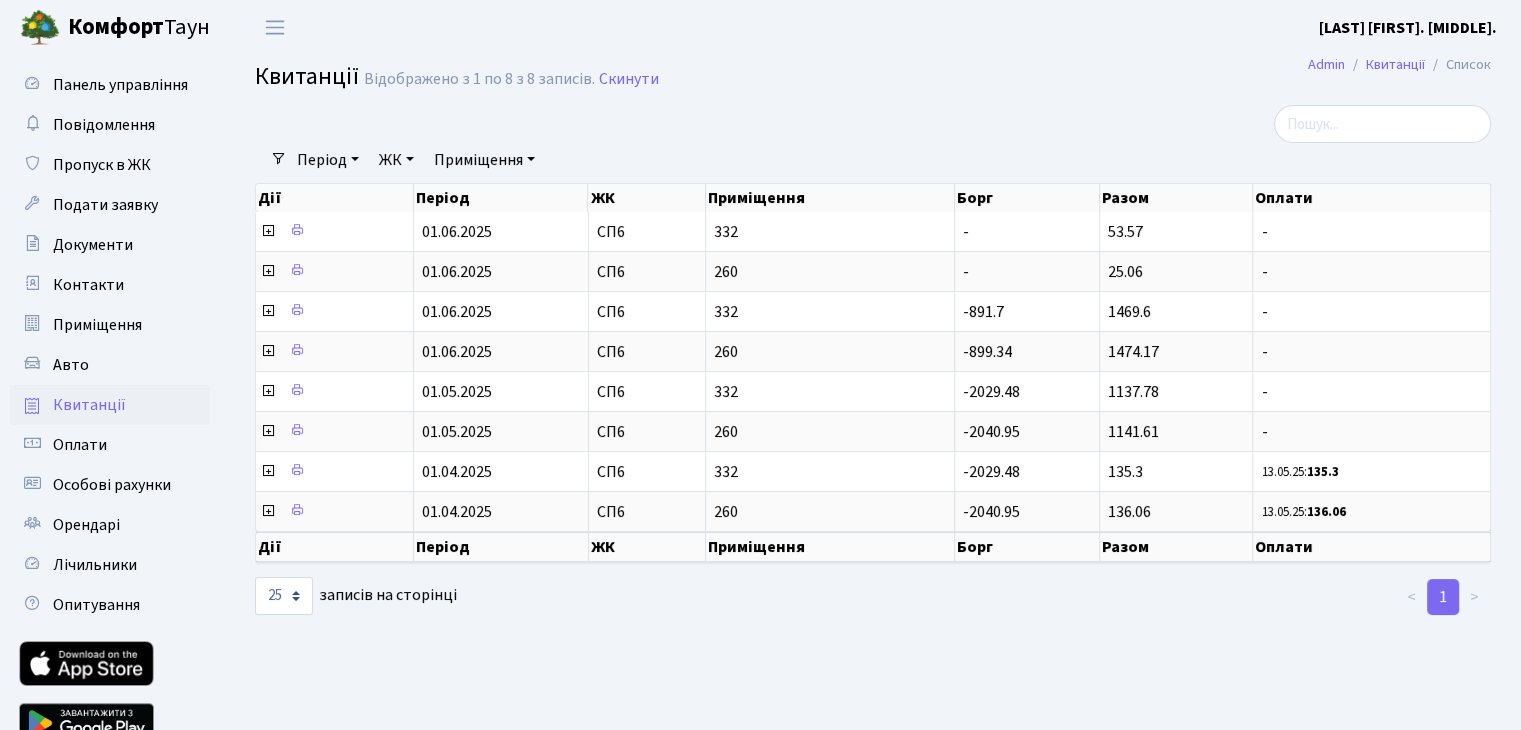 click on "Квитанції" at bounding box center (89, 405) 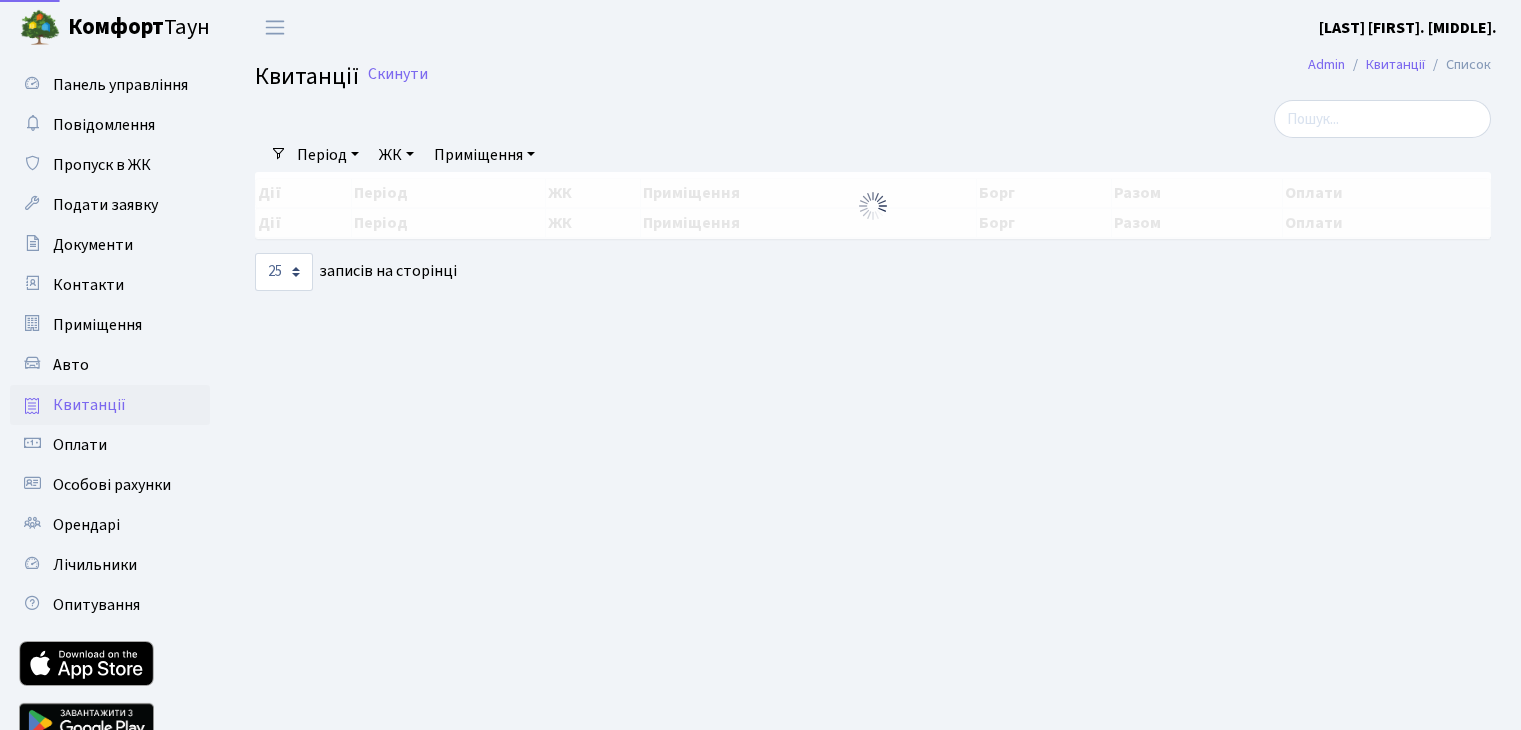 scroll, scrollTop: 0, scrollLeft: 0, axis: both 